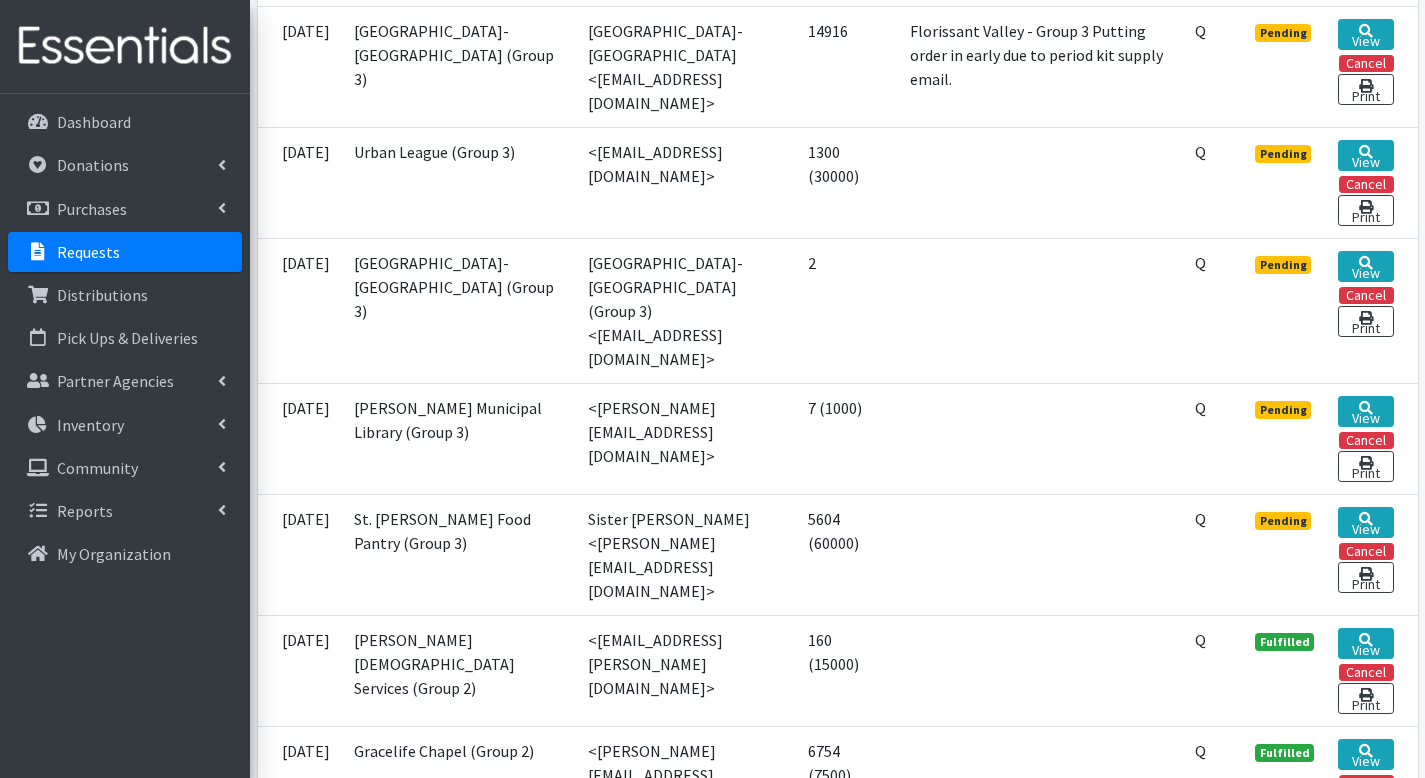 scroll, scrollTop: 891, scrollLeft: 0, axis: vertical 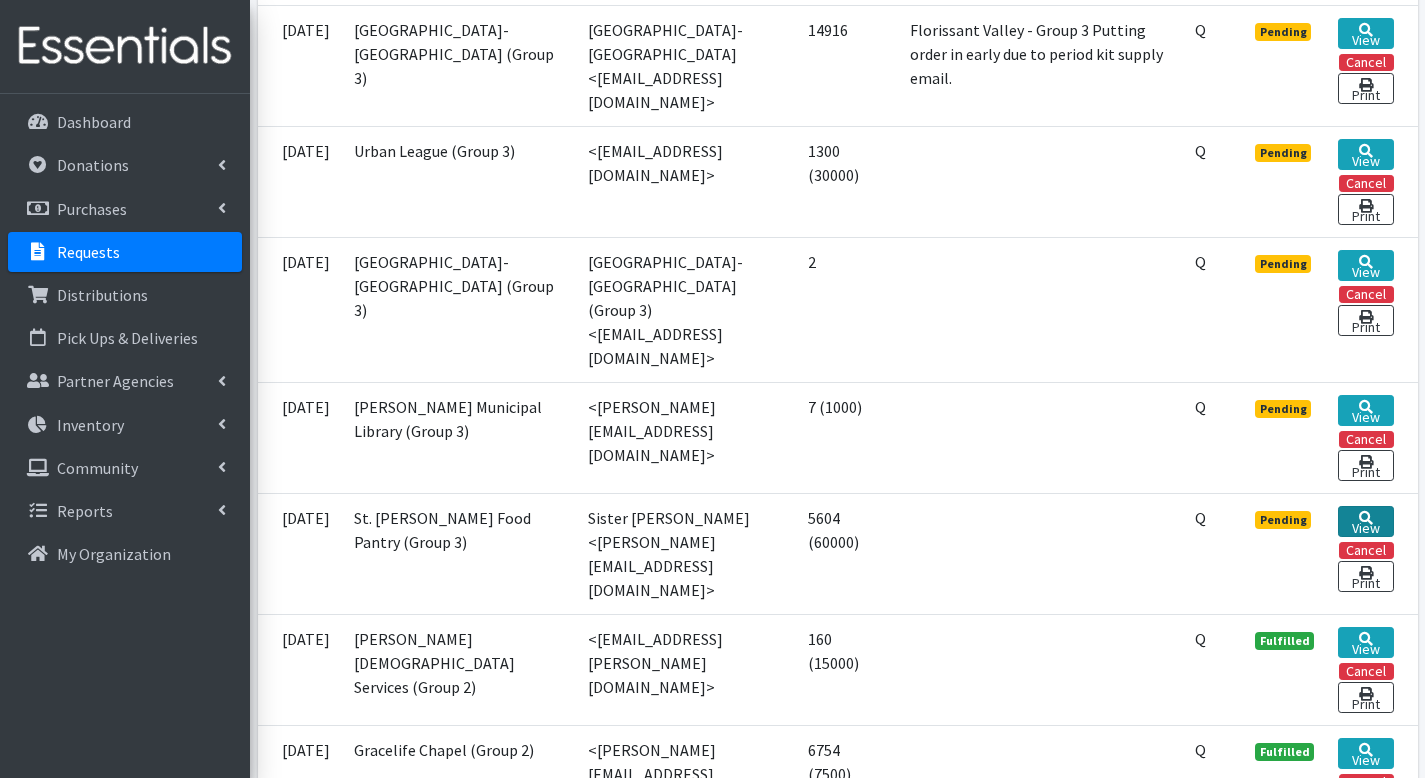 click on "View" at bounding box center [1365, 521] 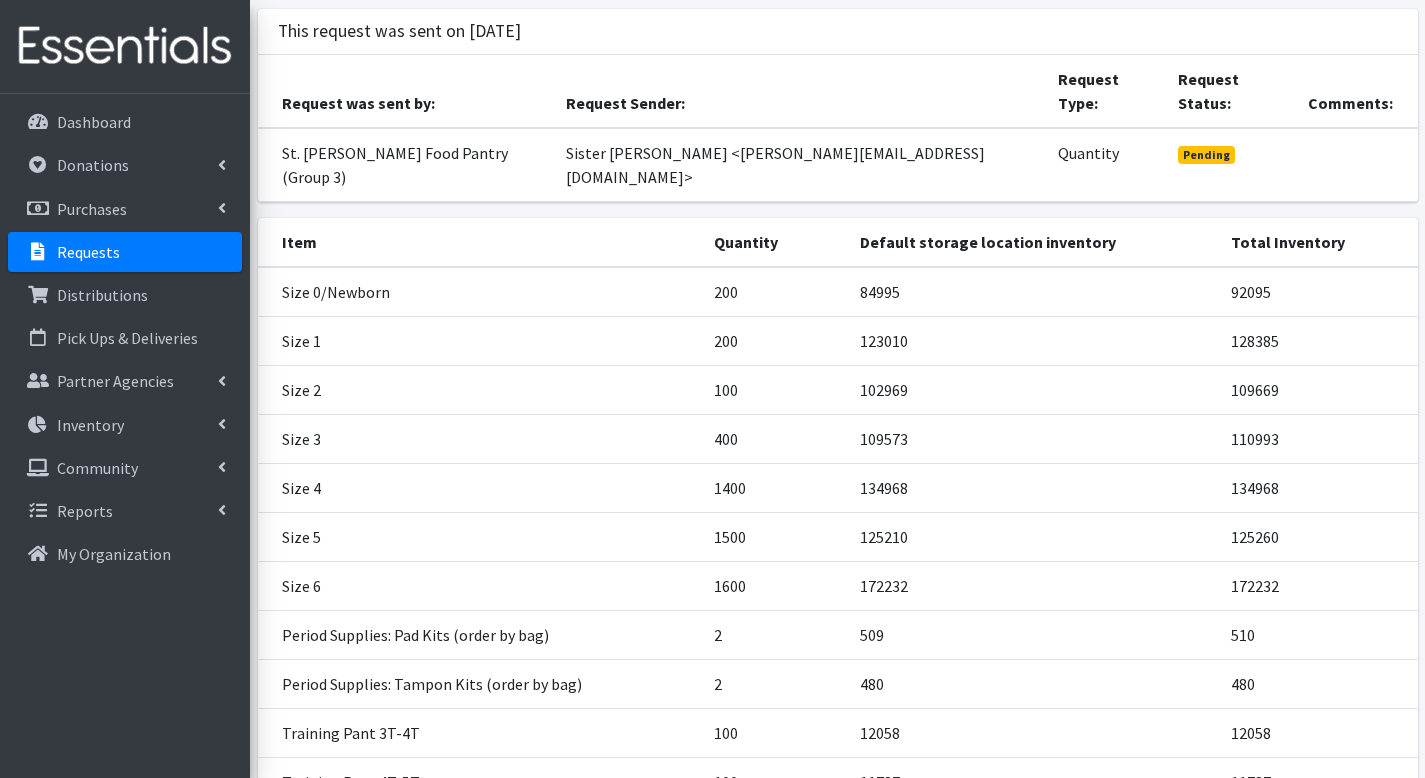 scroll, scrollTop: 239, scrollLeft: 0, axis: vertical 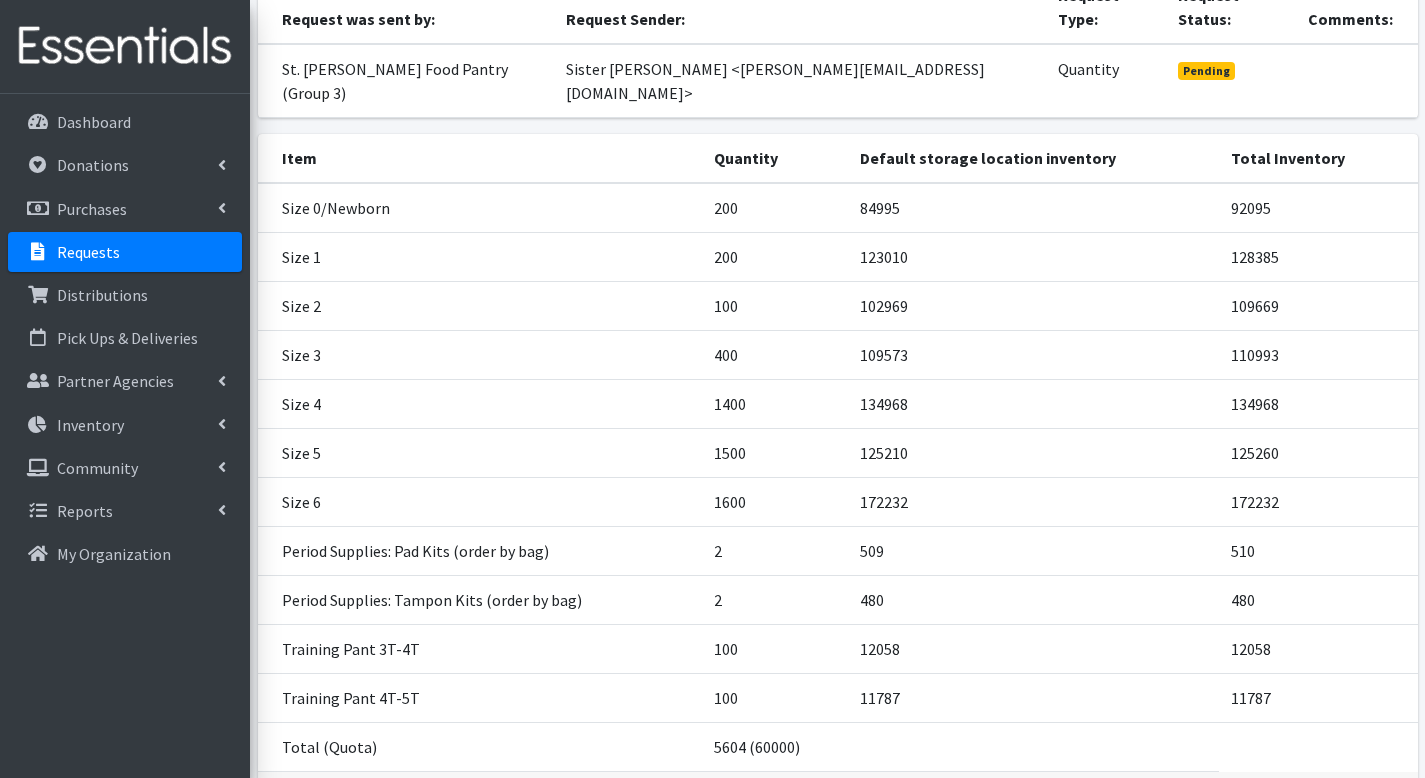 click on "Requests" at bounding box center [125, 252] 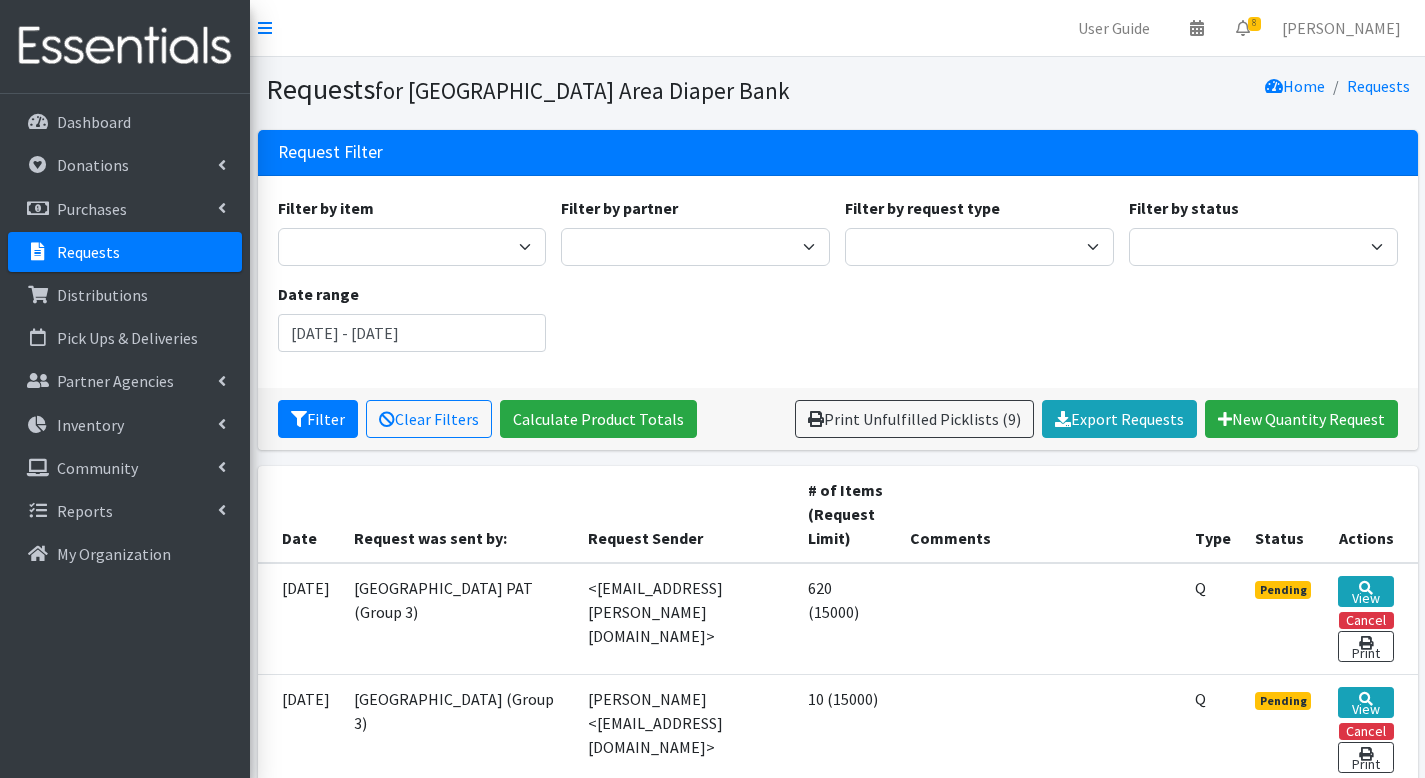 scroll, scrollTop: 9, scrollLeft: 0, axis: vertical 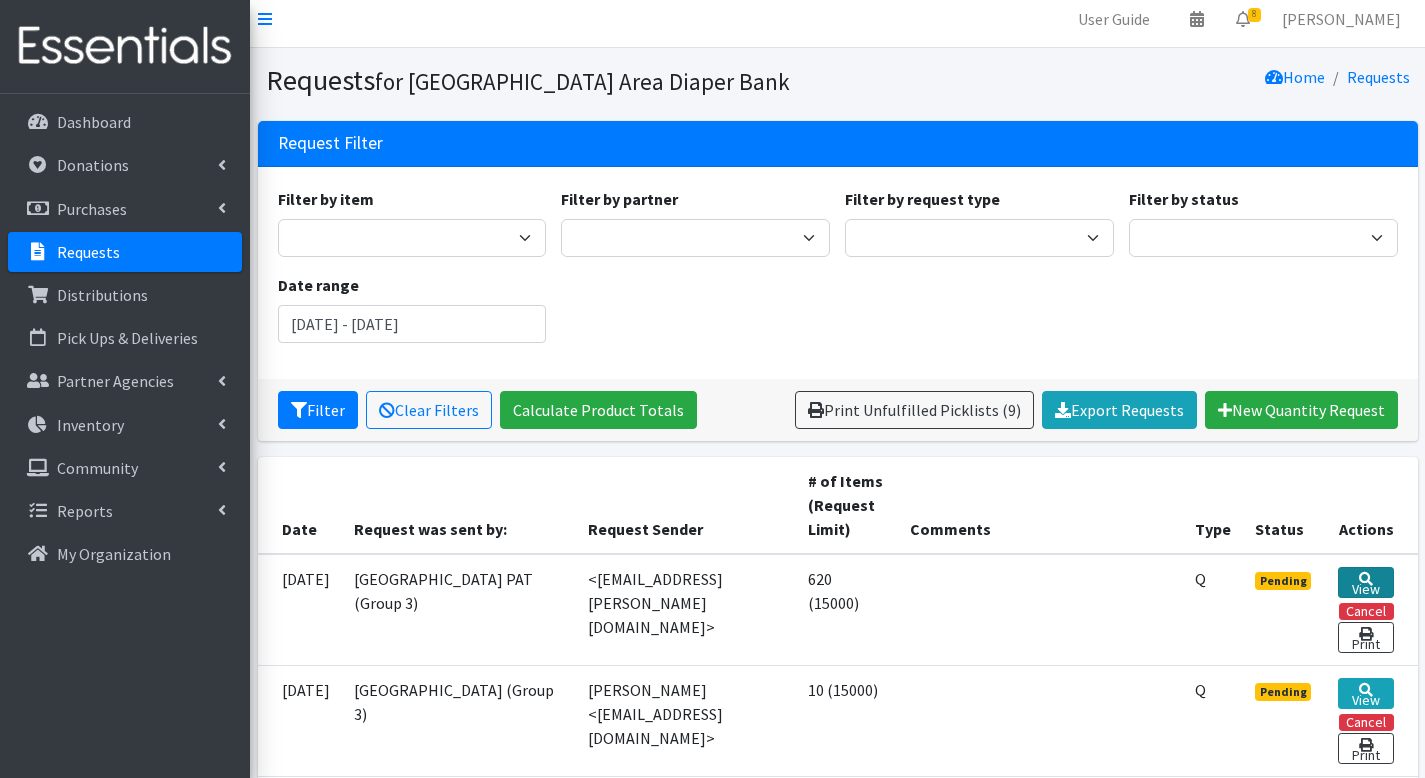 click on "View" at bounding box center (1365, 582) 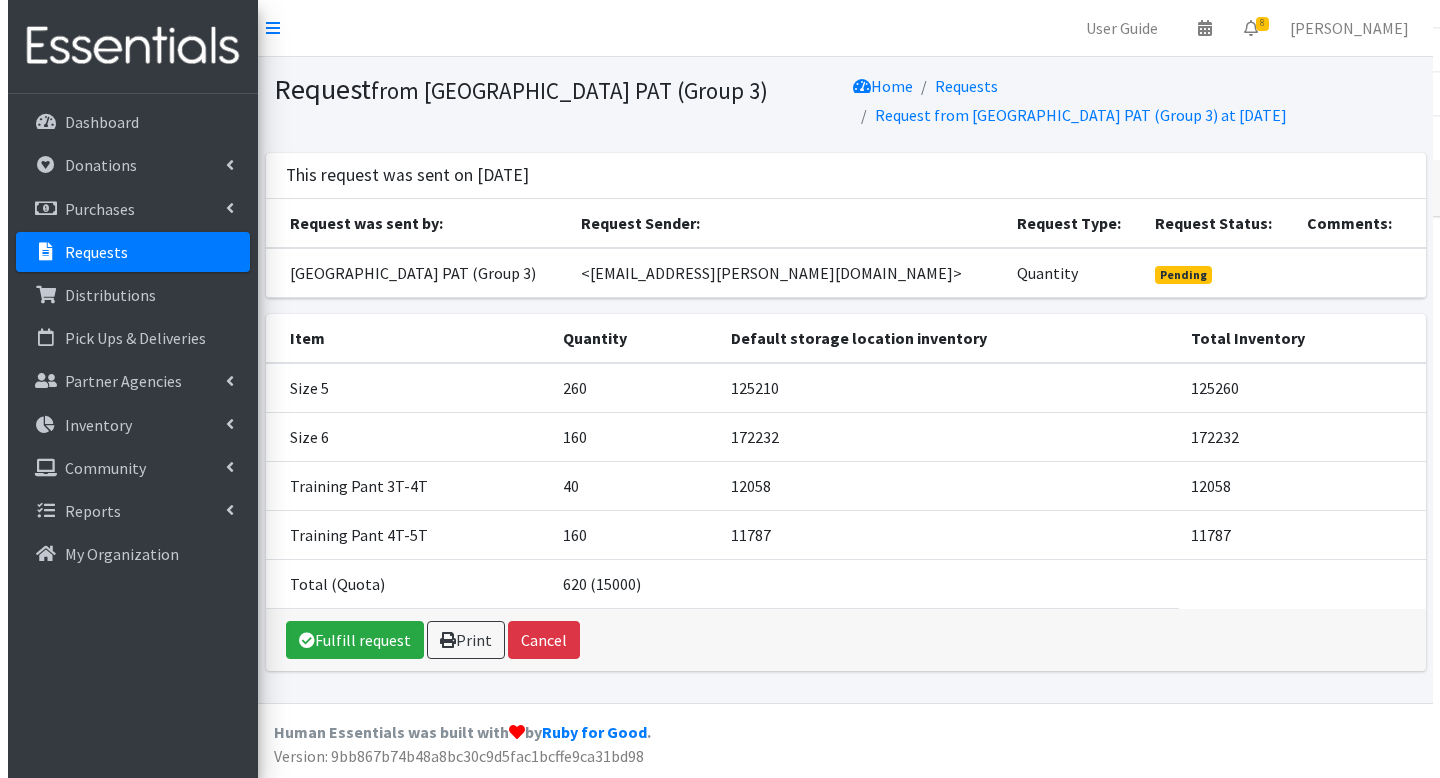 scroll, scrollTop: 0, scrollLeft: 0, axis: both 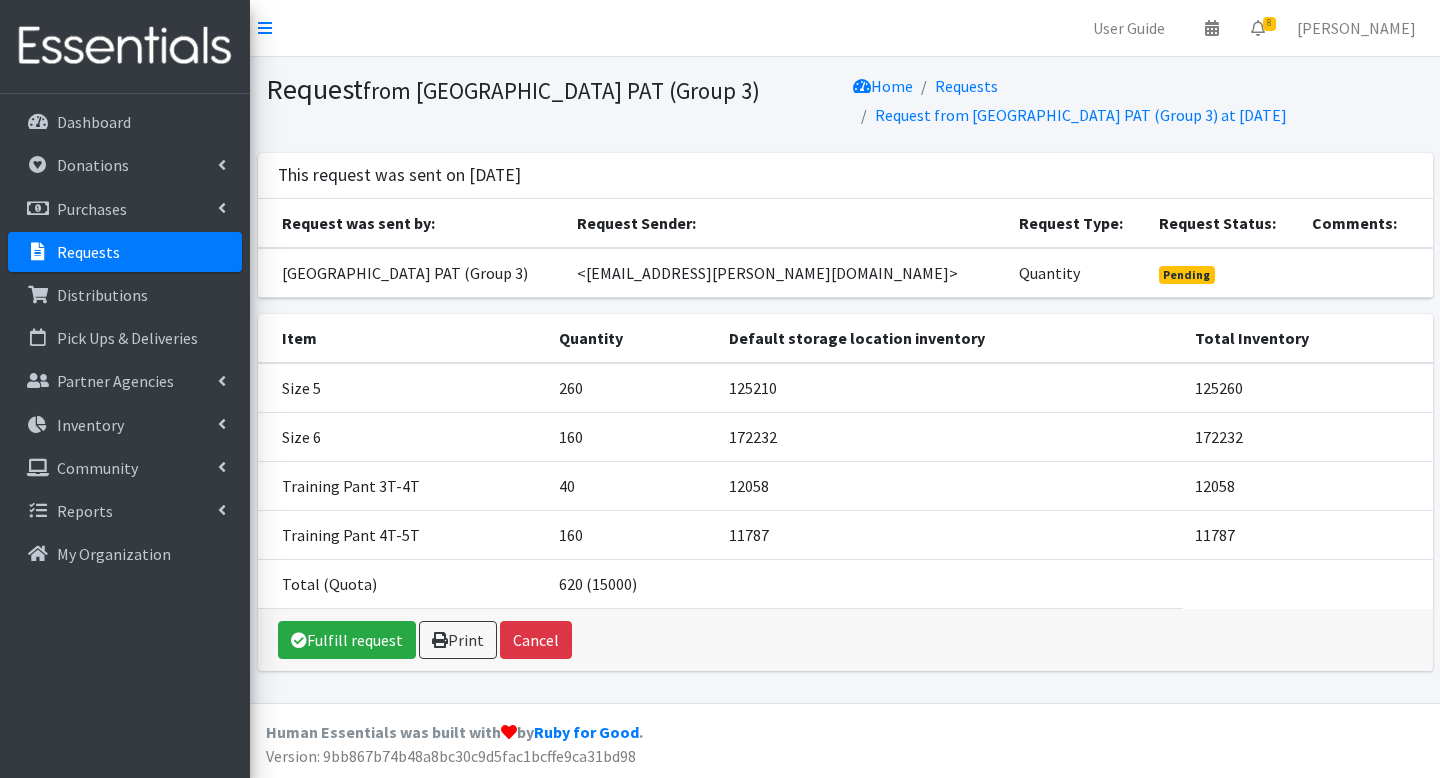 click on "Requests" at bounding box center [125, 252] 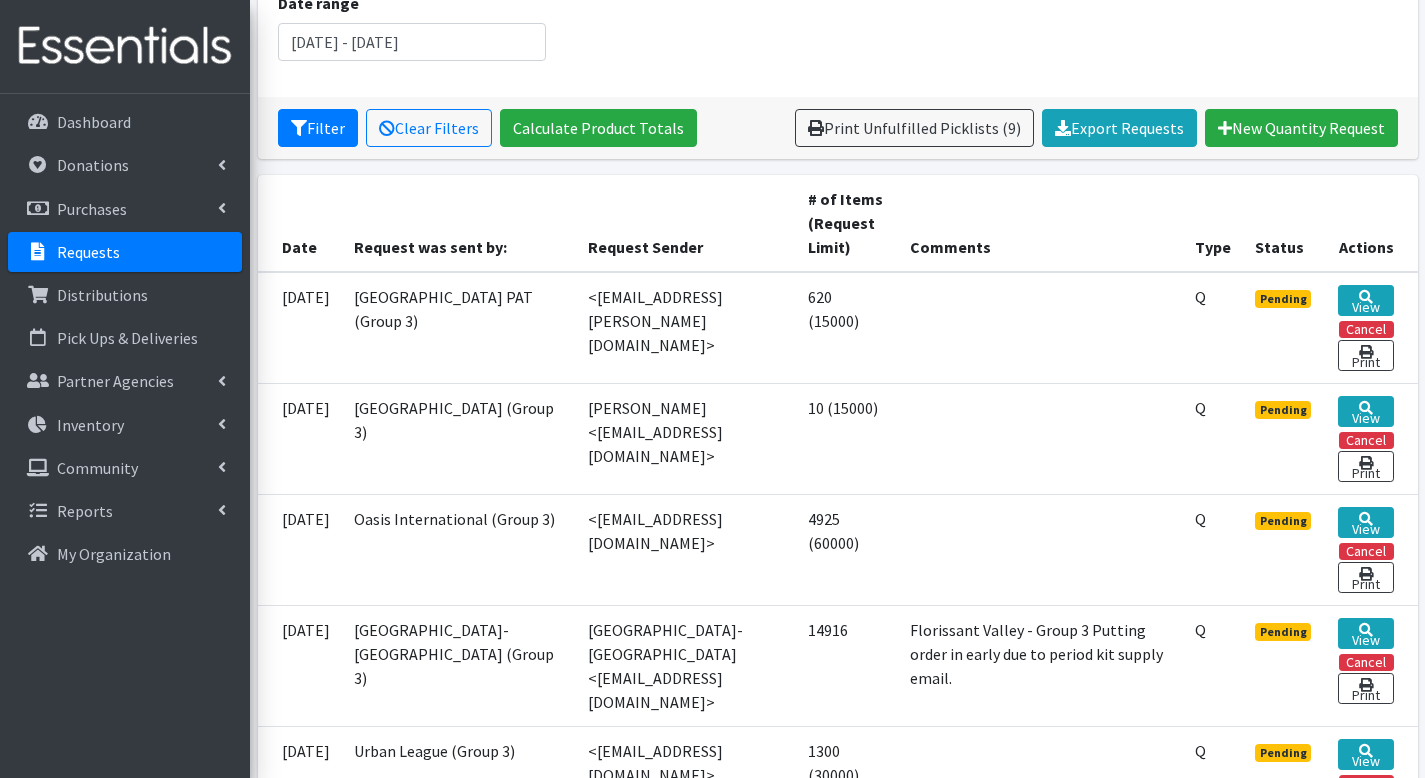 scroll, scrollTop: 306, scrollLeft: 0, axis: vertical 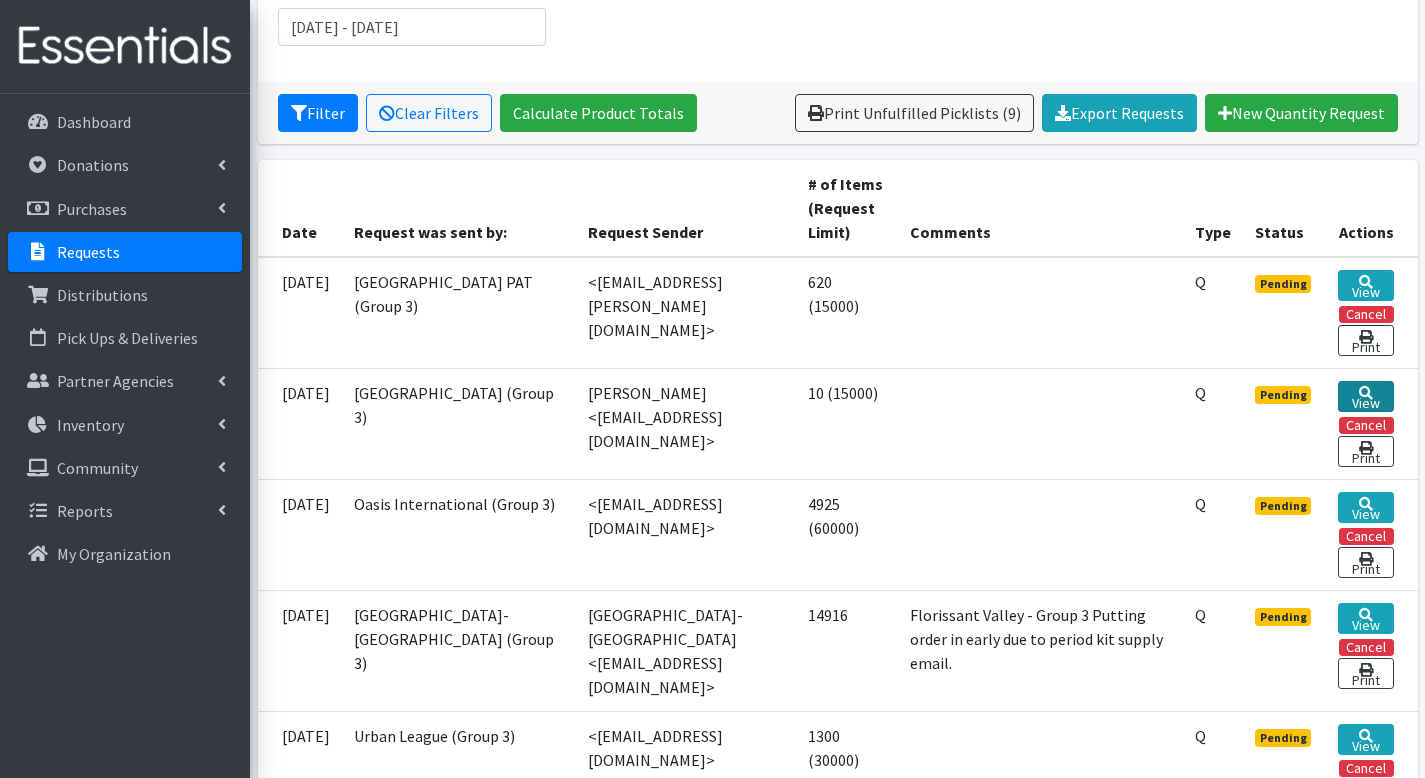 click on "View" at bounding box center [1365, 396] 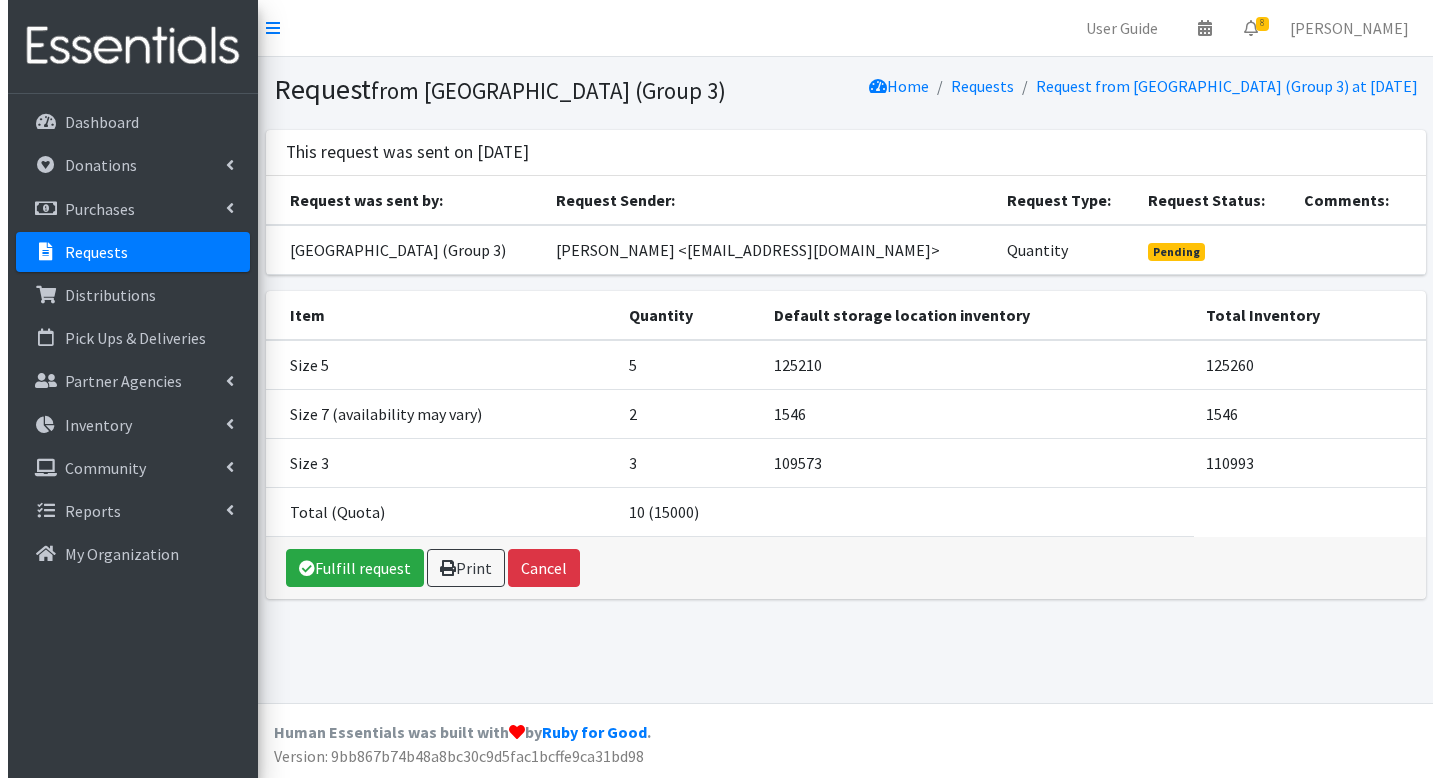 scroll, scrollTop: 0, scrollLeft: 0, axis: both 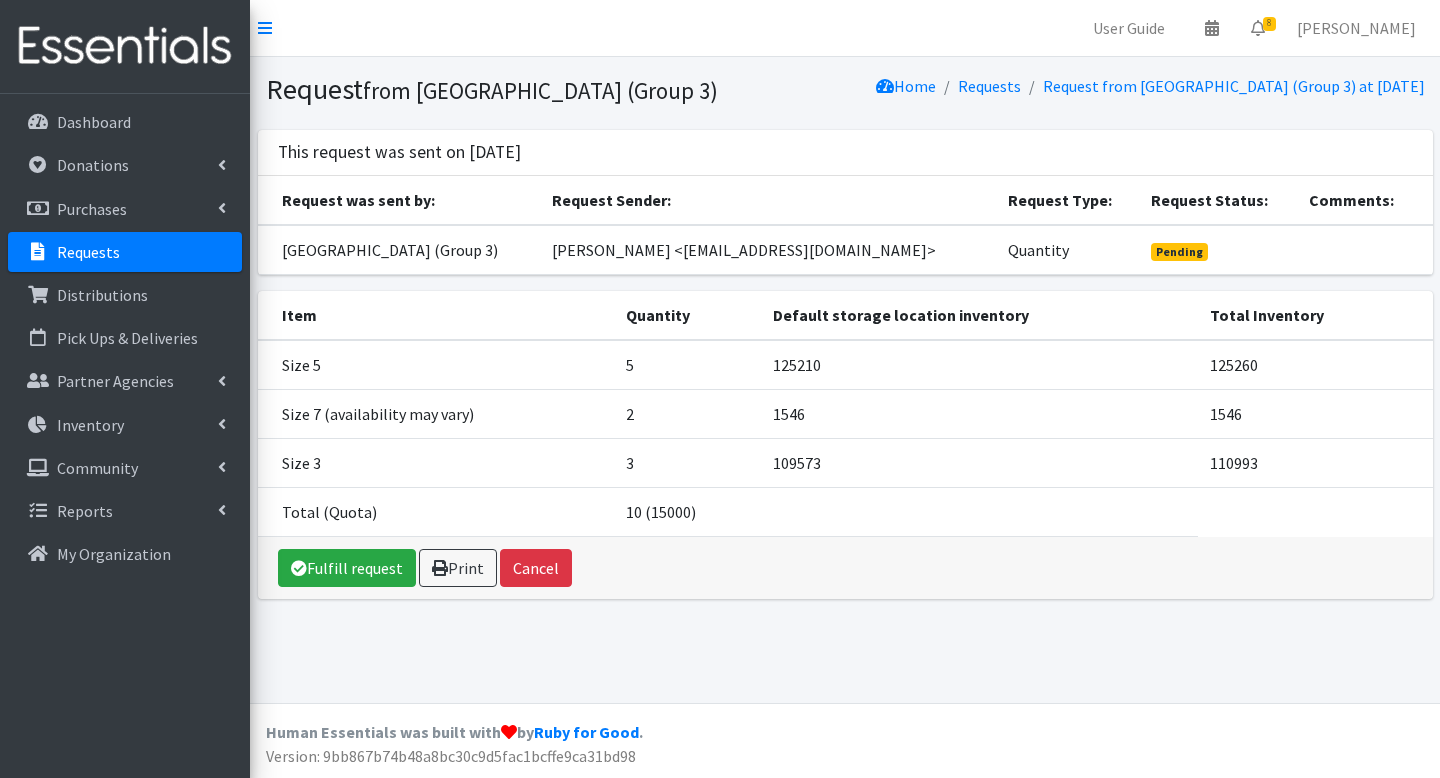 click on "Requests" at bounding box center (125, 252) 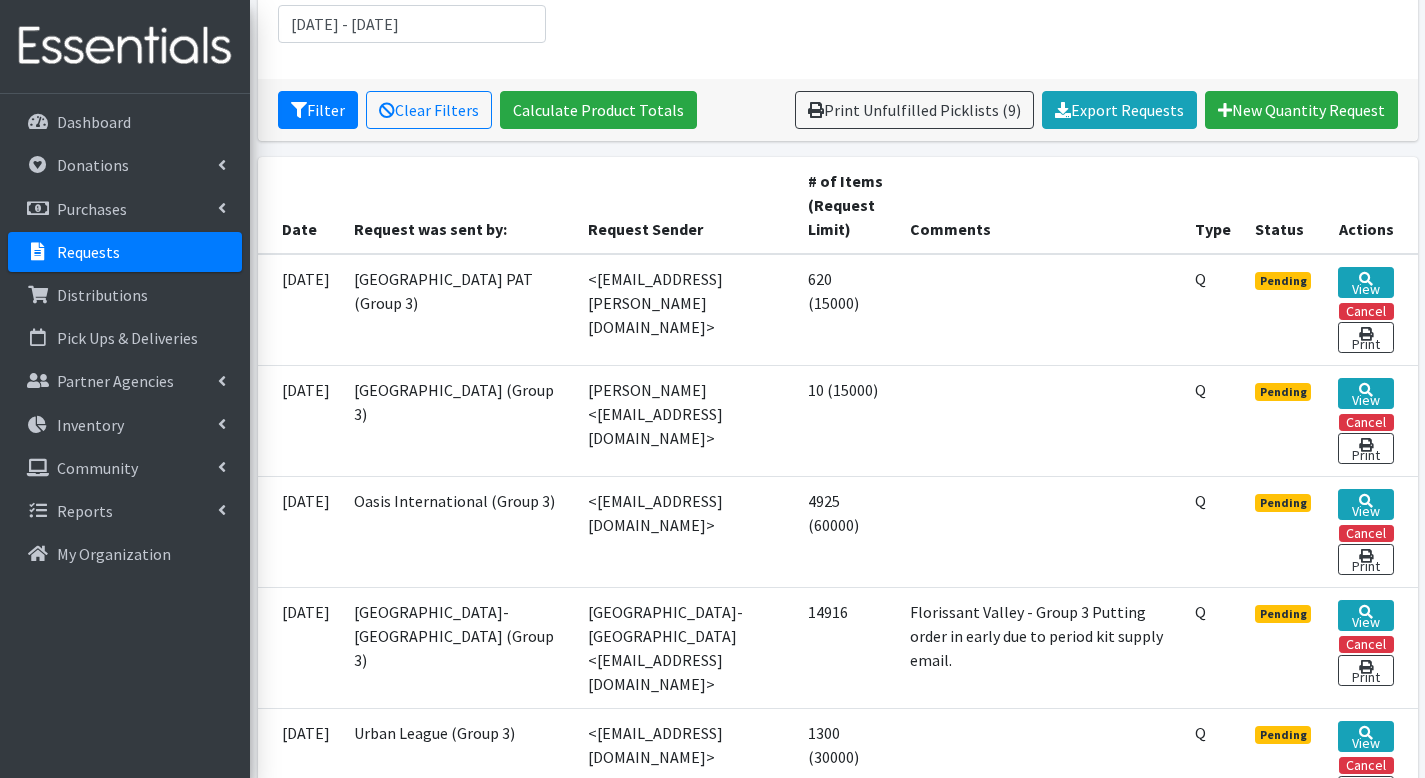 scroll, scrollTop: 327, scrollLeft: 0, axis: vertical 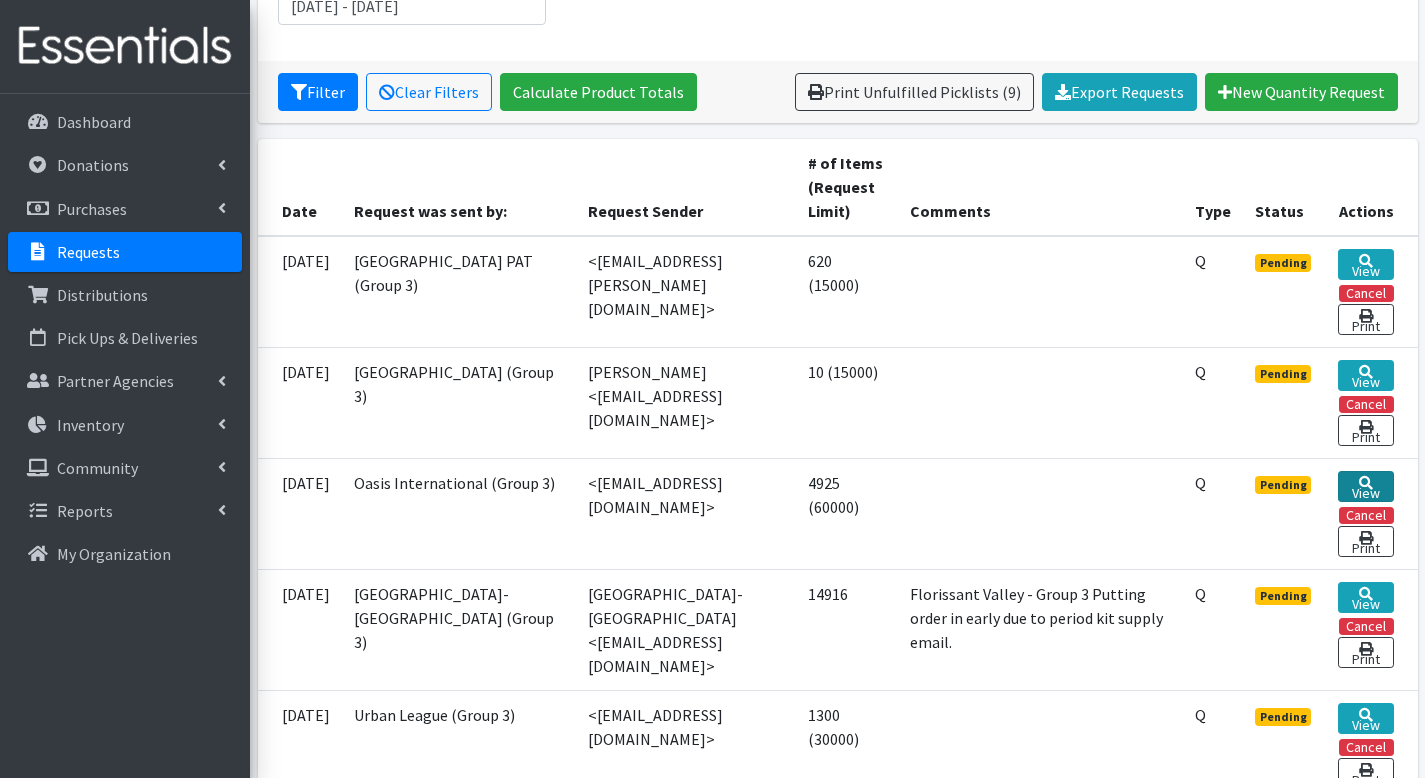 click on "View" at bounding box center [1365, 486] 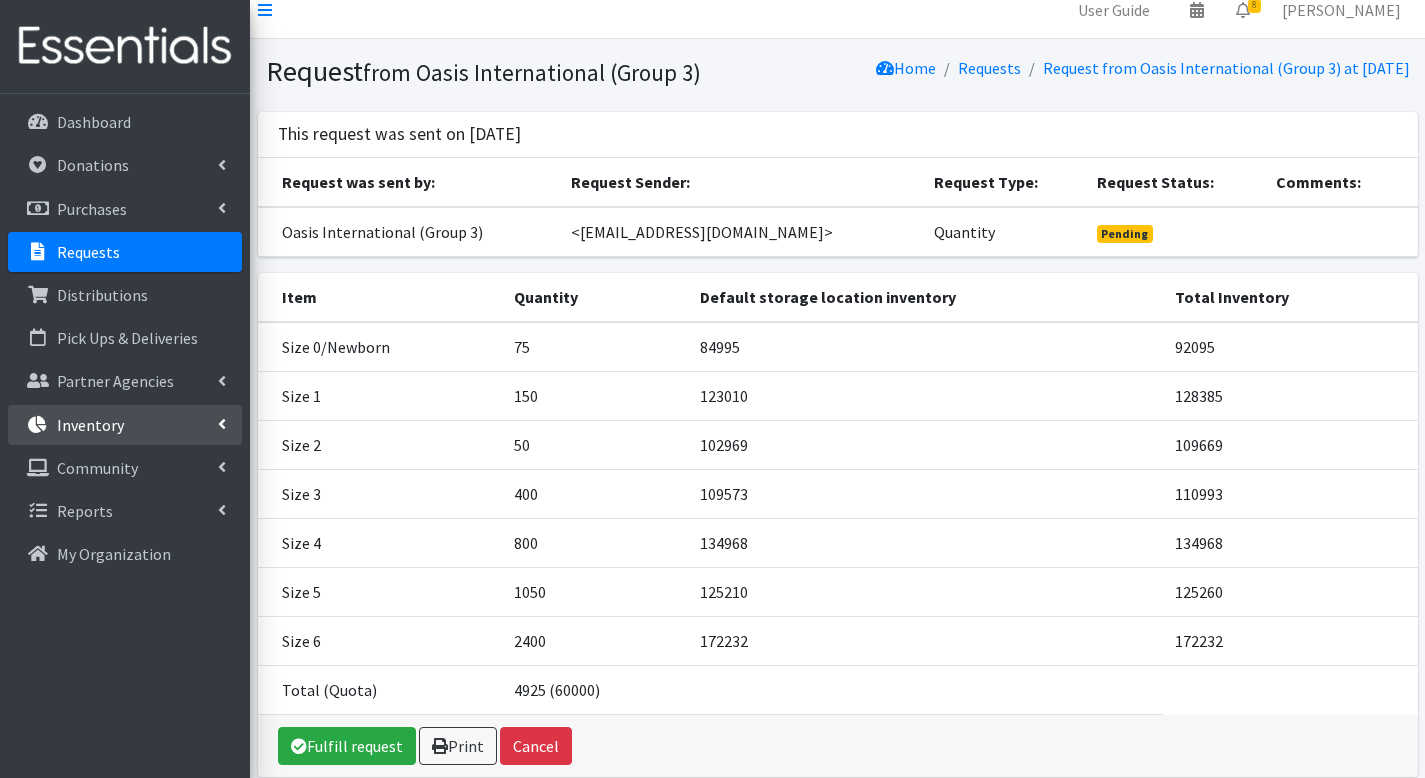 scroll, scrollTop: 19, scrollLeft: 0, axis: vertical 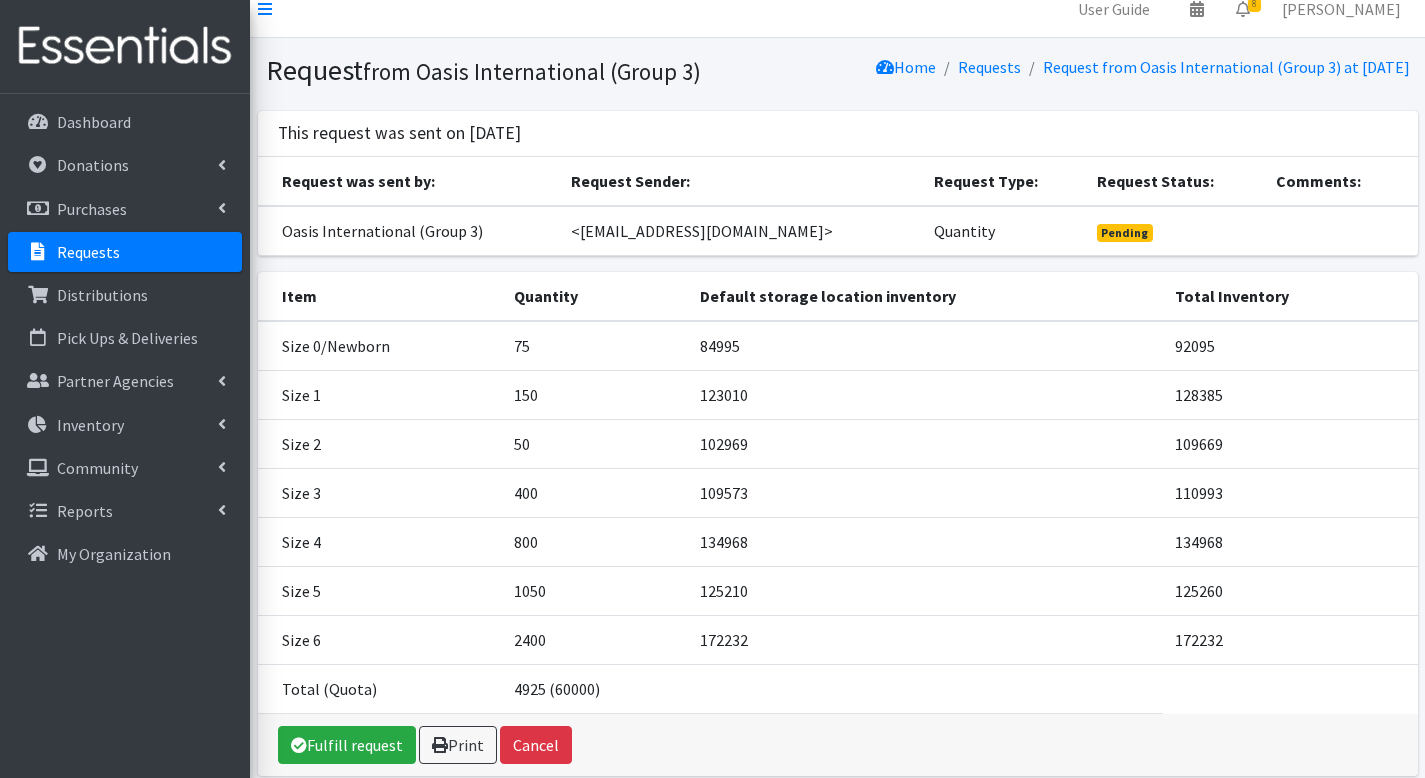 click on "Requests" at bounding box center (125, 252) 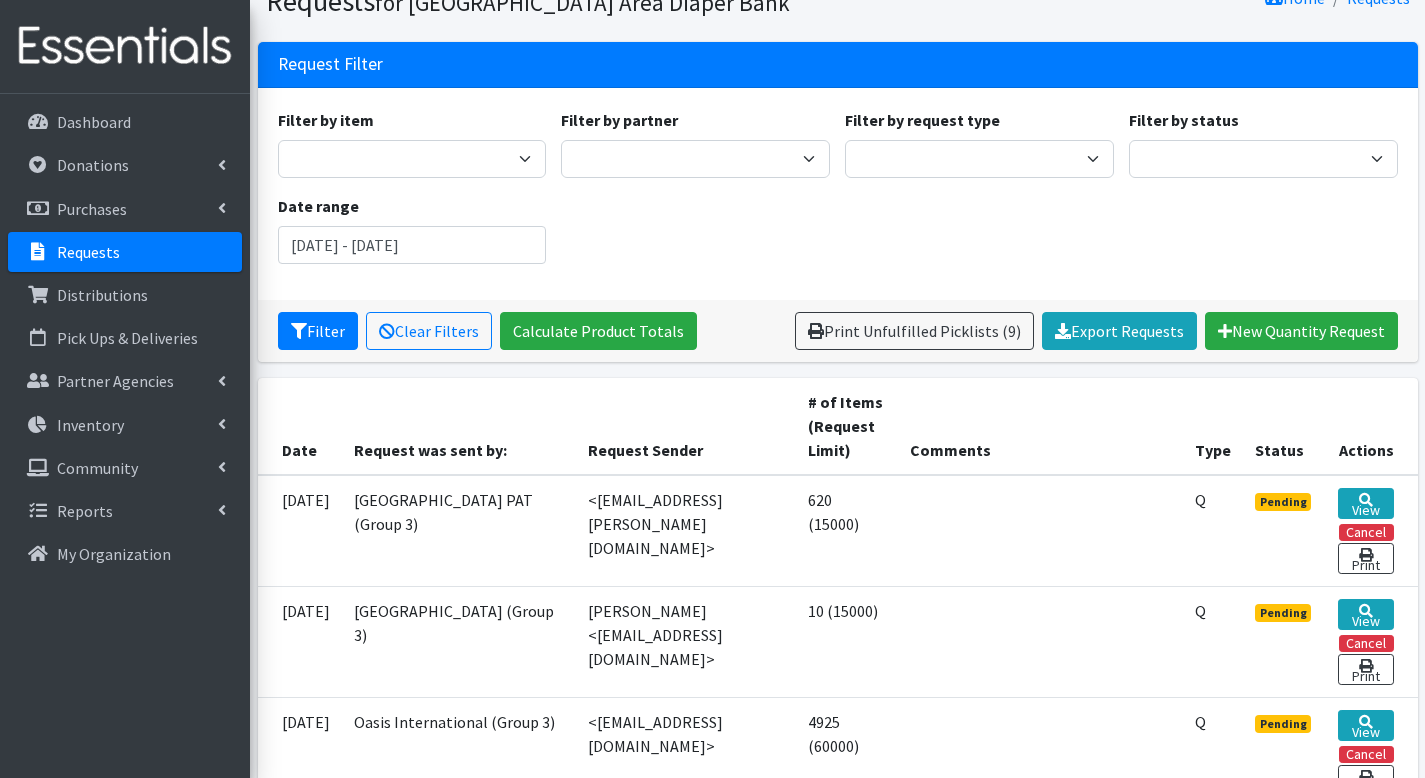 scroll, scrollTop: 380, scrollLeft: 0, axis: vertical 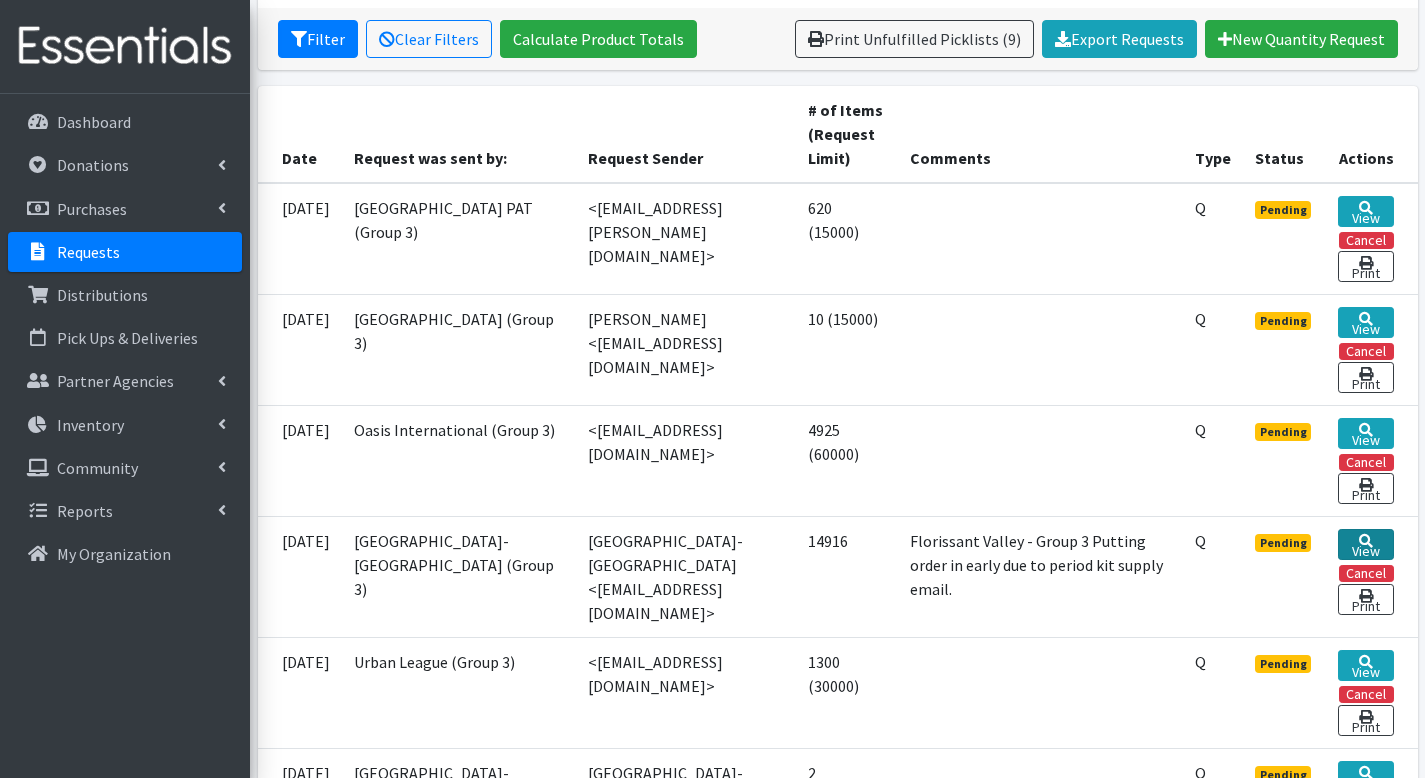click on "View" at bounding box center (1365, 544) 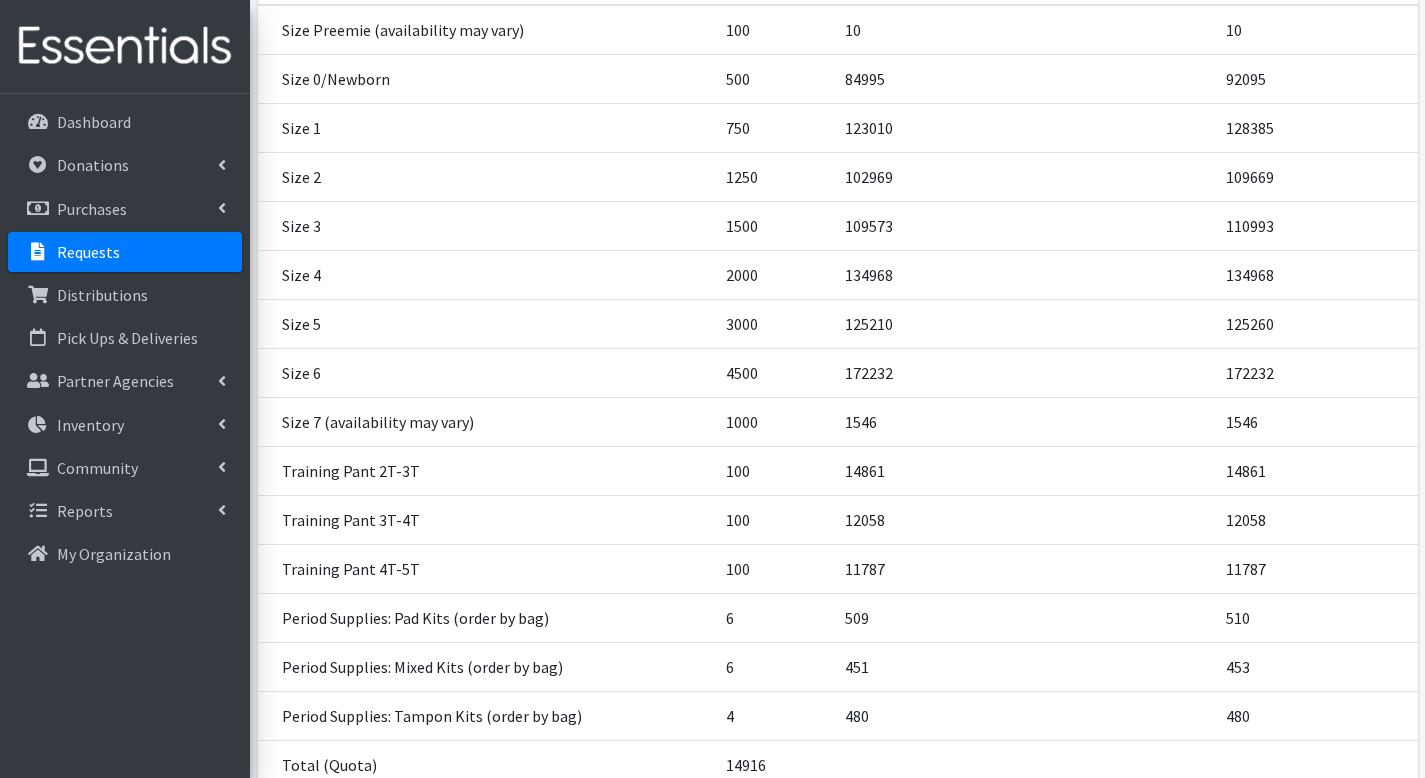 scroll, scrollTop: 429, scrollLeft: 0, axis: vertical 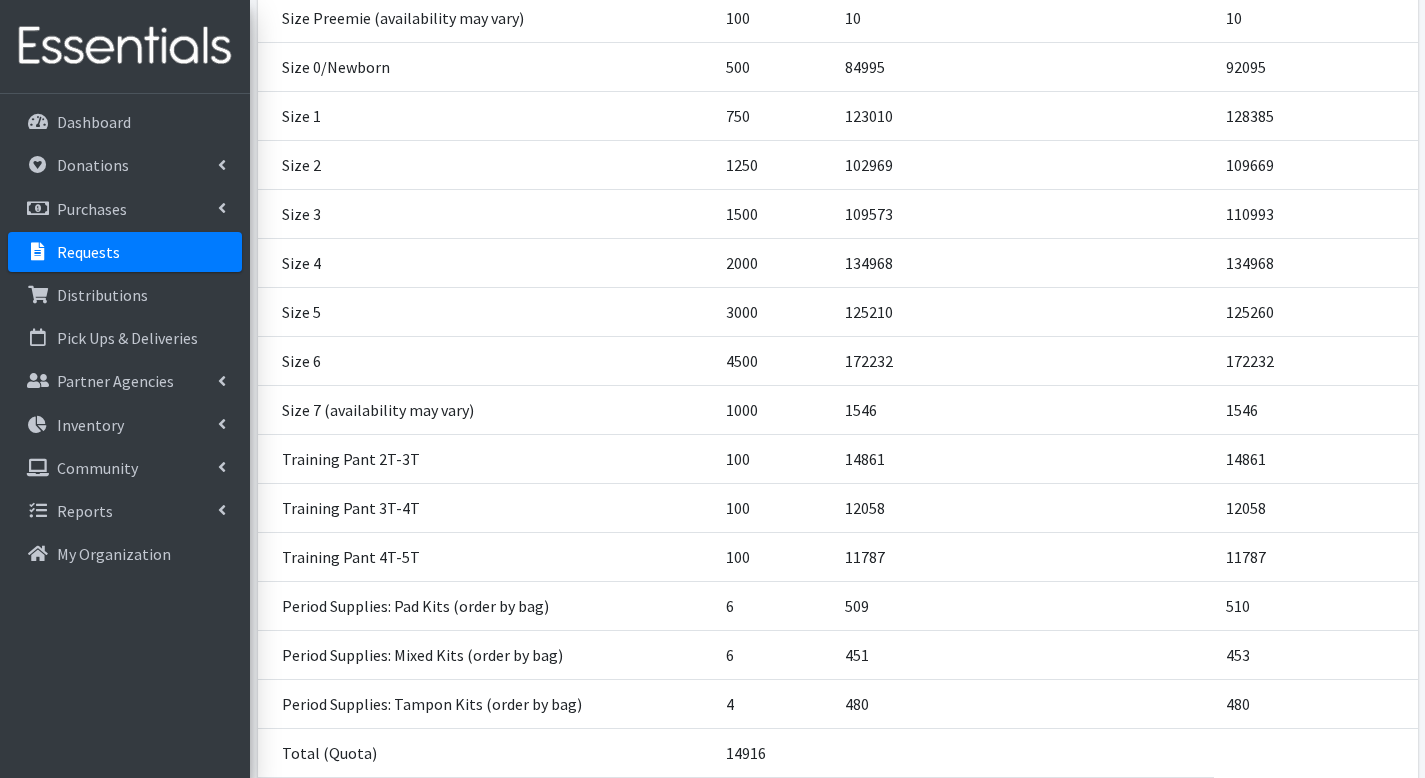 click on "Requests" at bounding box center [125, 252] 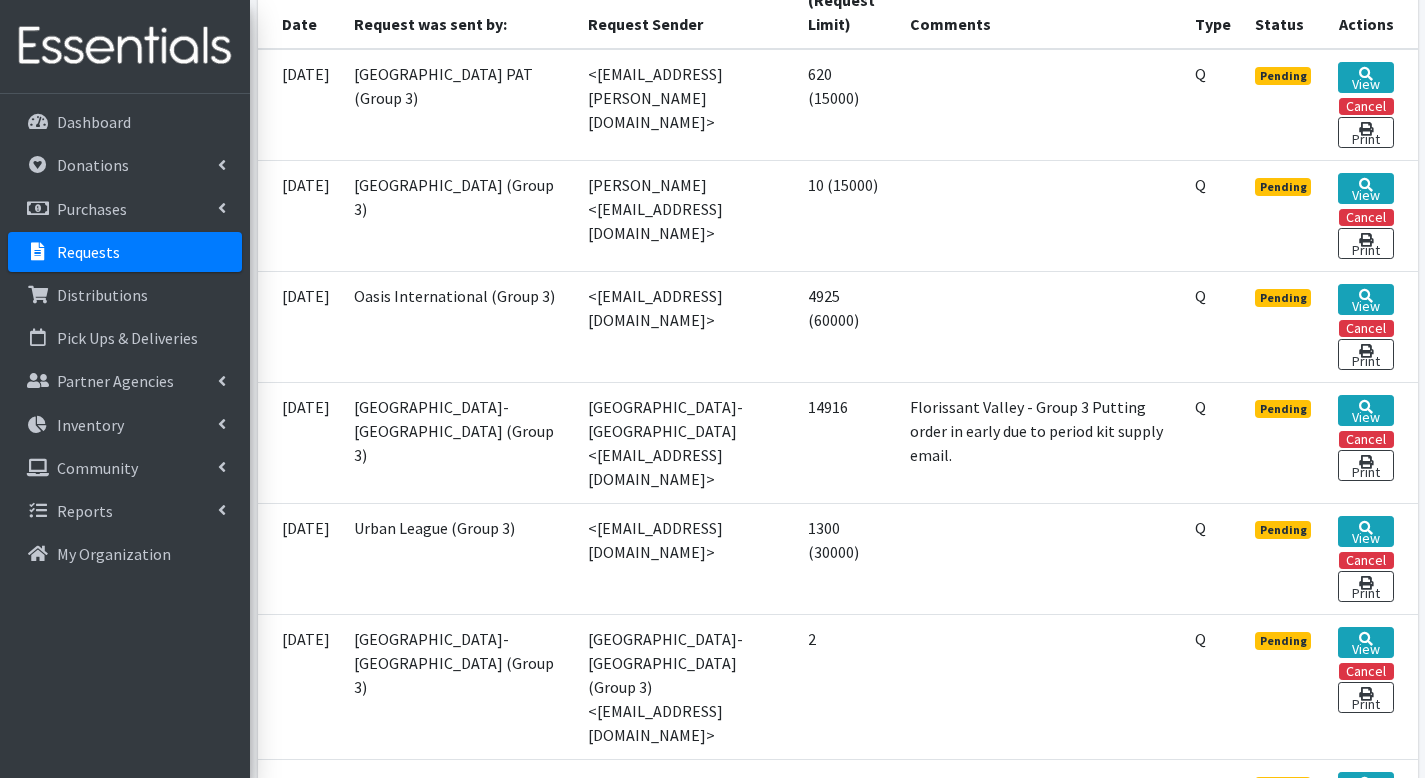 scroll, scrollTop: 533, scrollLeft: 0, axis: vertical 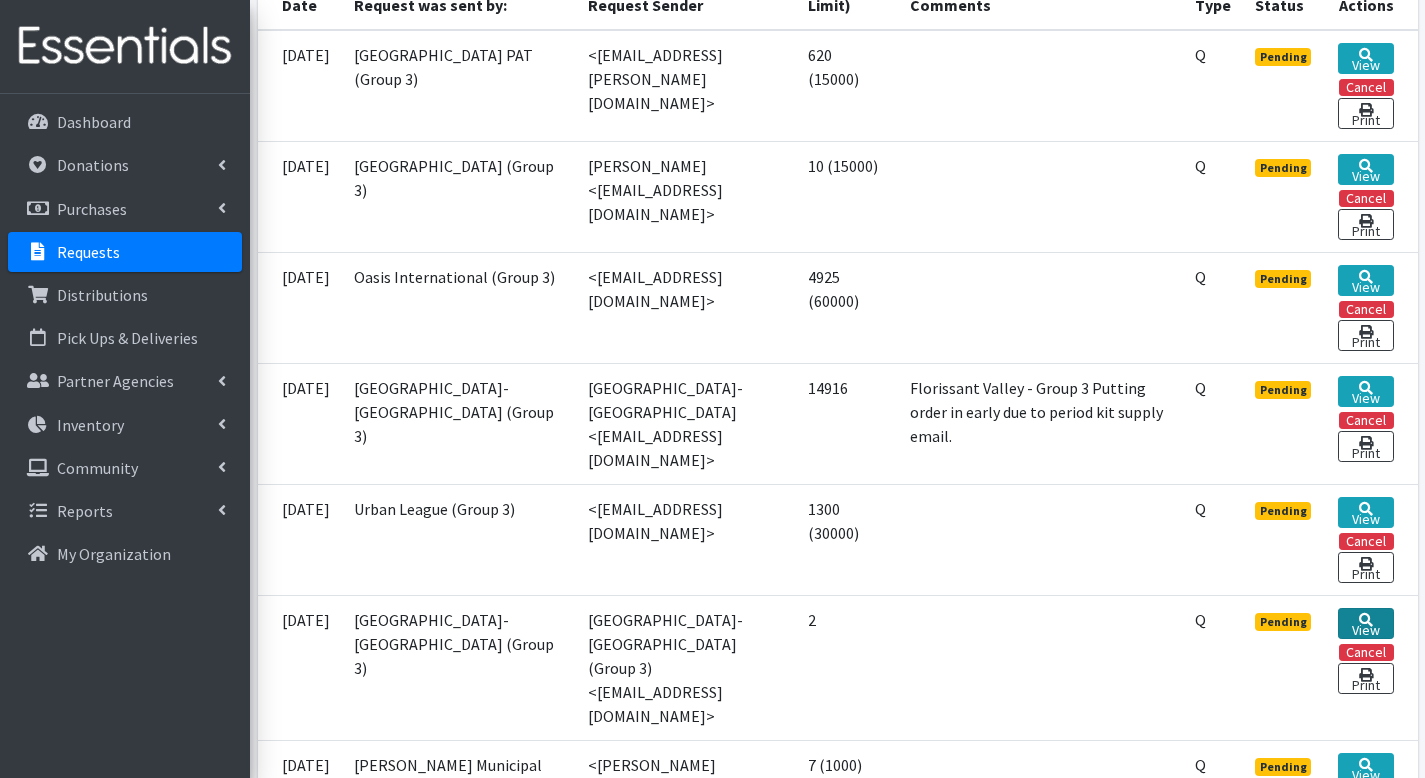 click on "View" at bounding box center (1365, 623) 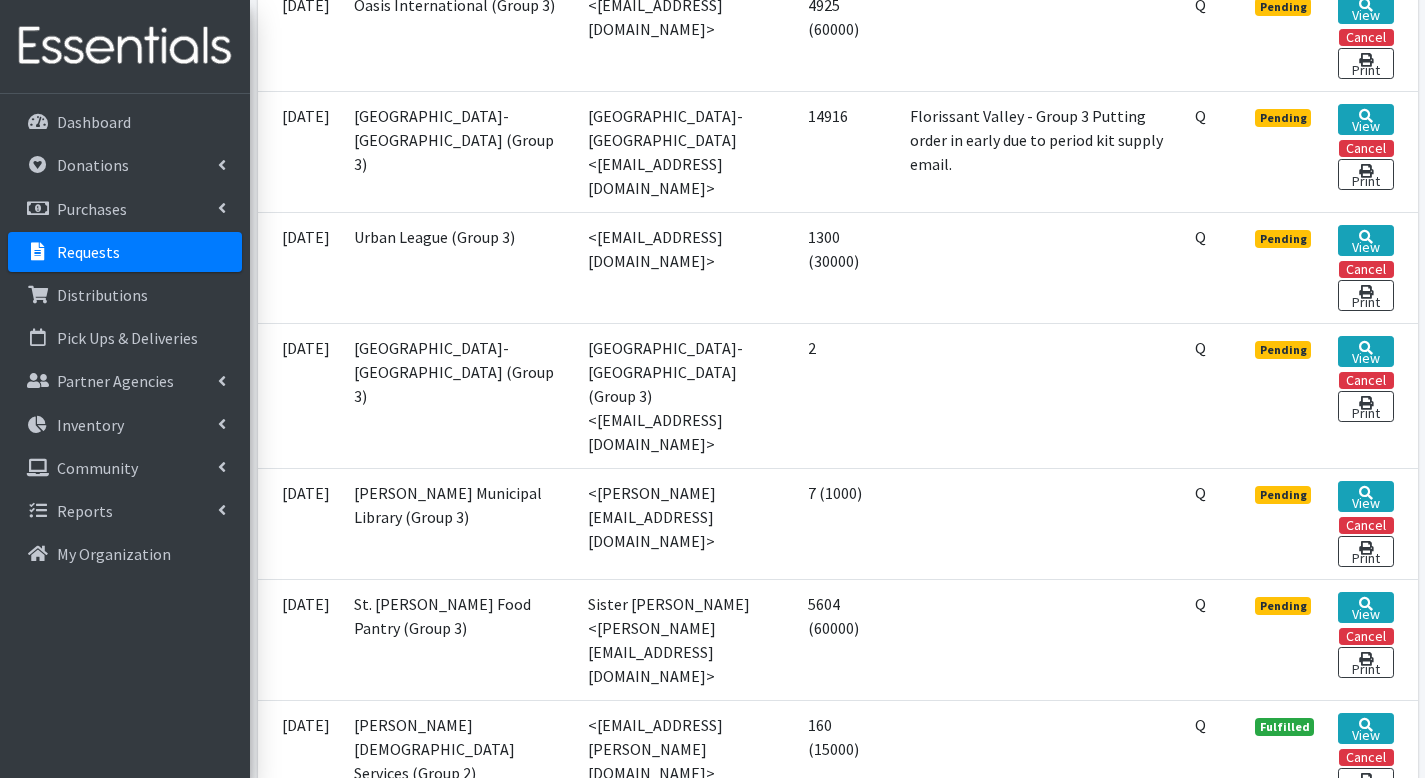 scroll, scrollTop: 839, scrollLeft: 0, axis: vertical 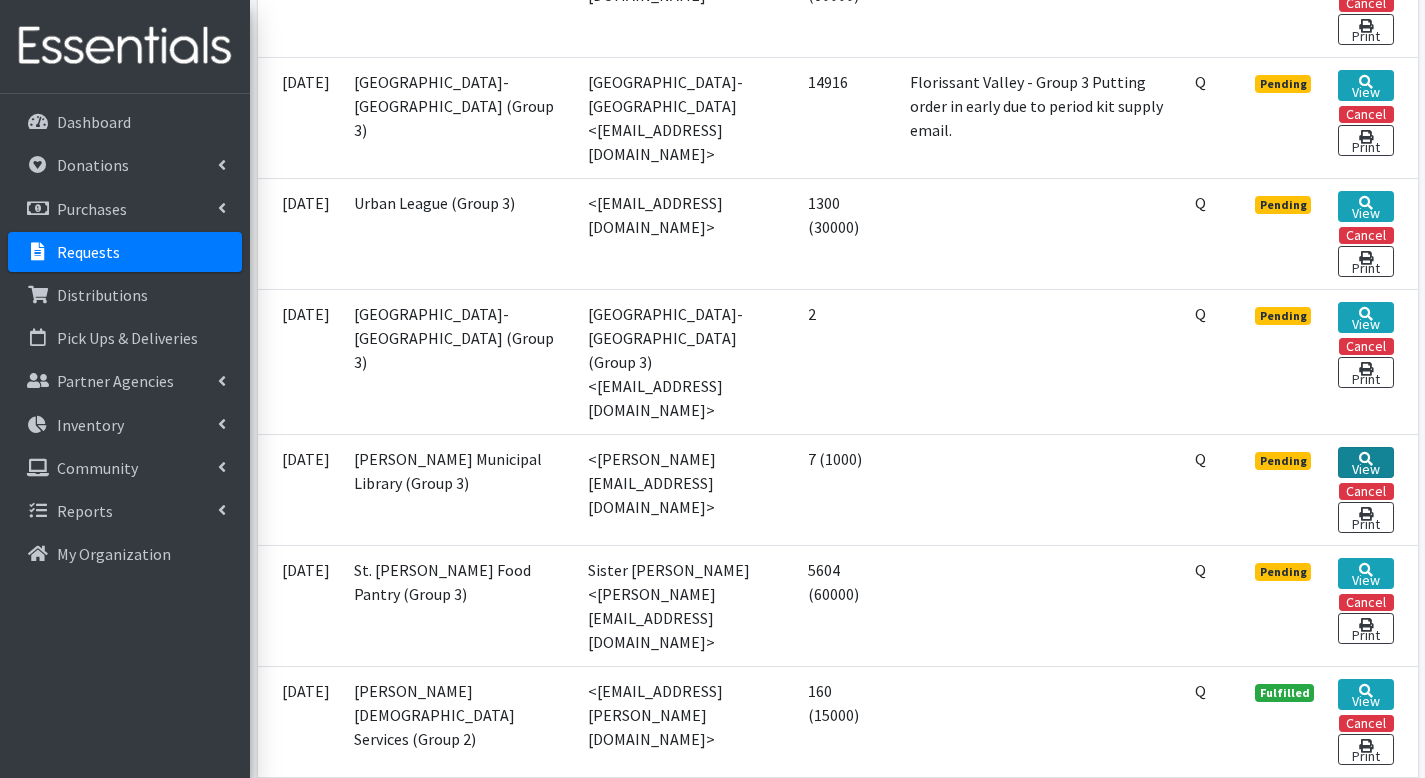 click on "View" at bounding box center [1365, 462] 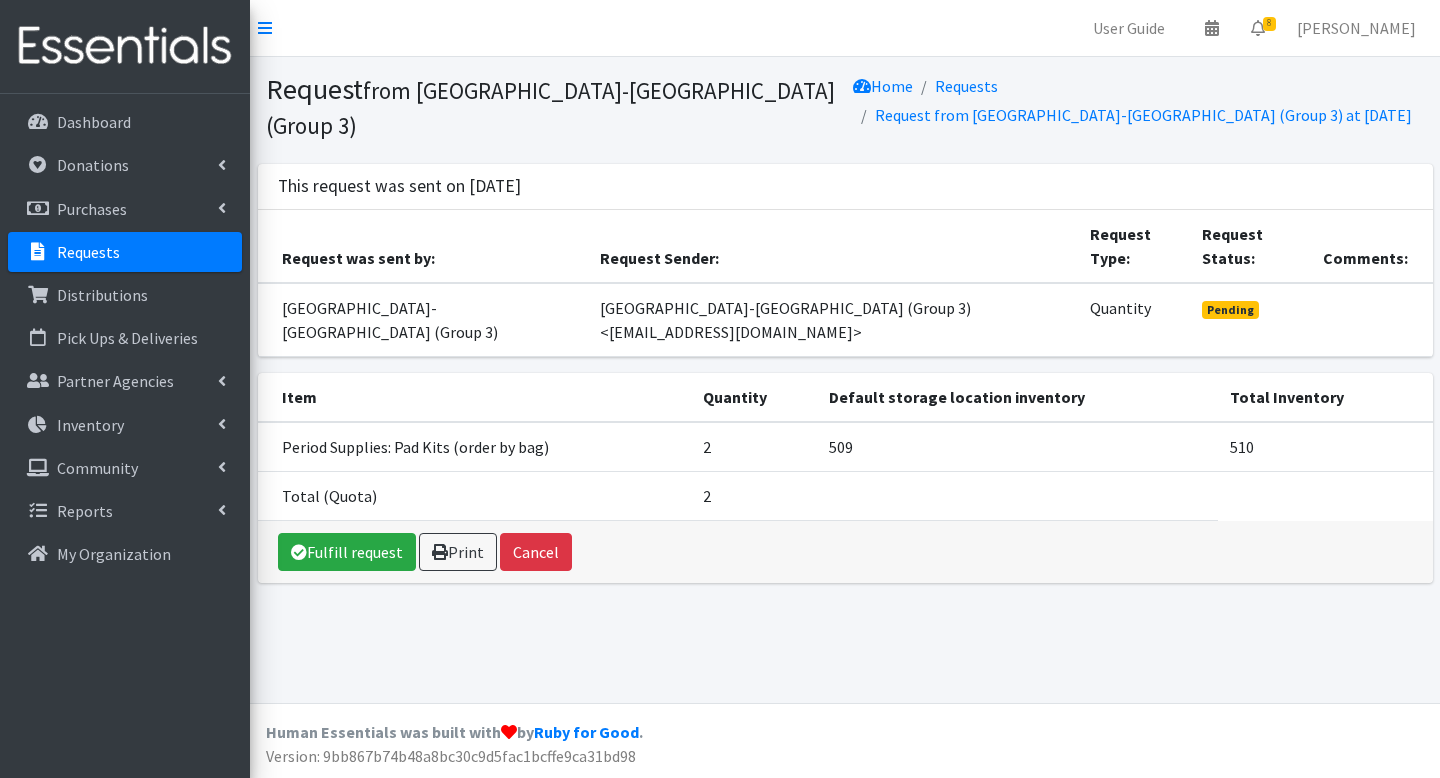 scroll, scrollTop: 0, scrollLeft: 0, axis: both 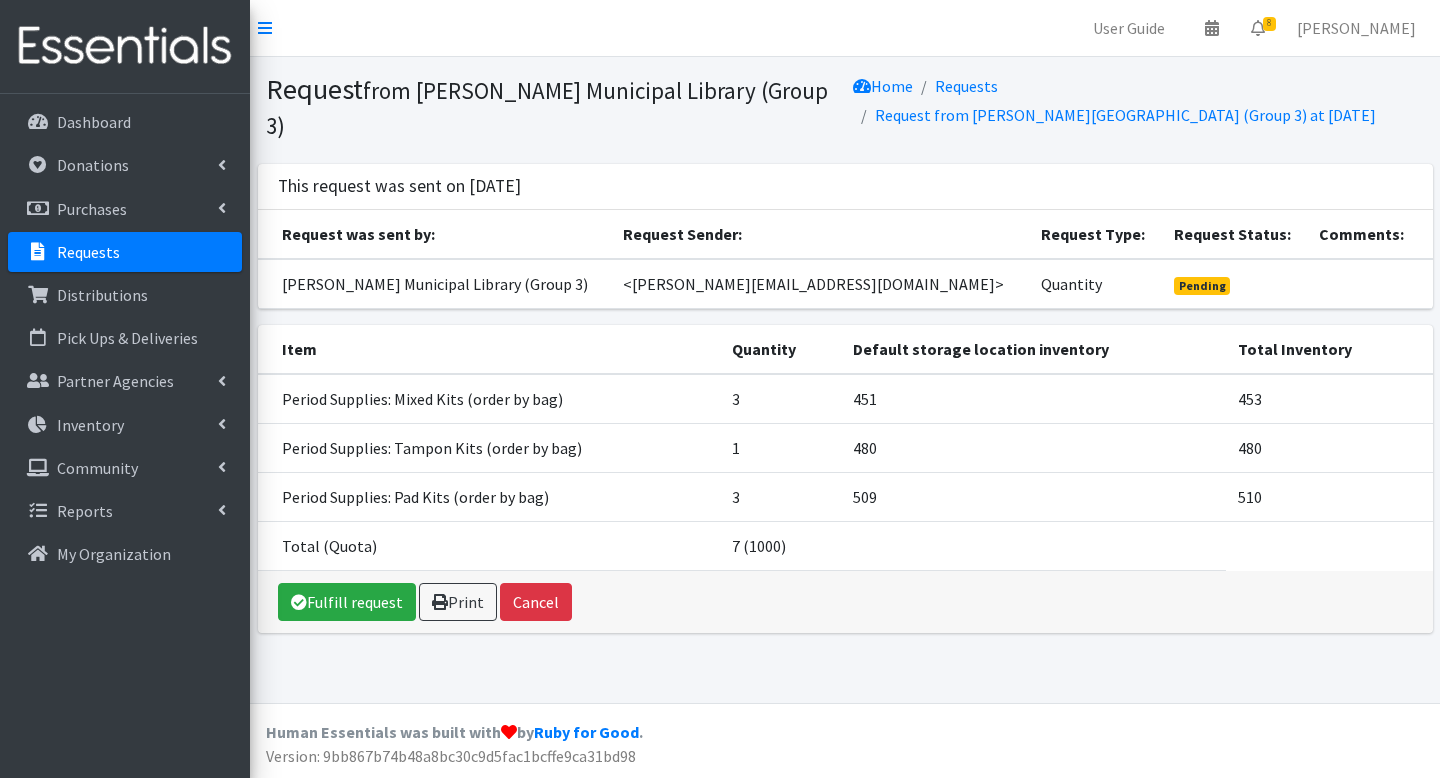 click on "Requests" at bounding box center [88, 252] 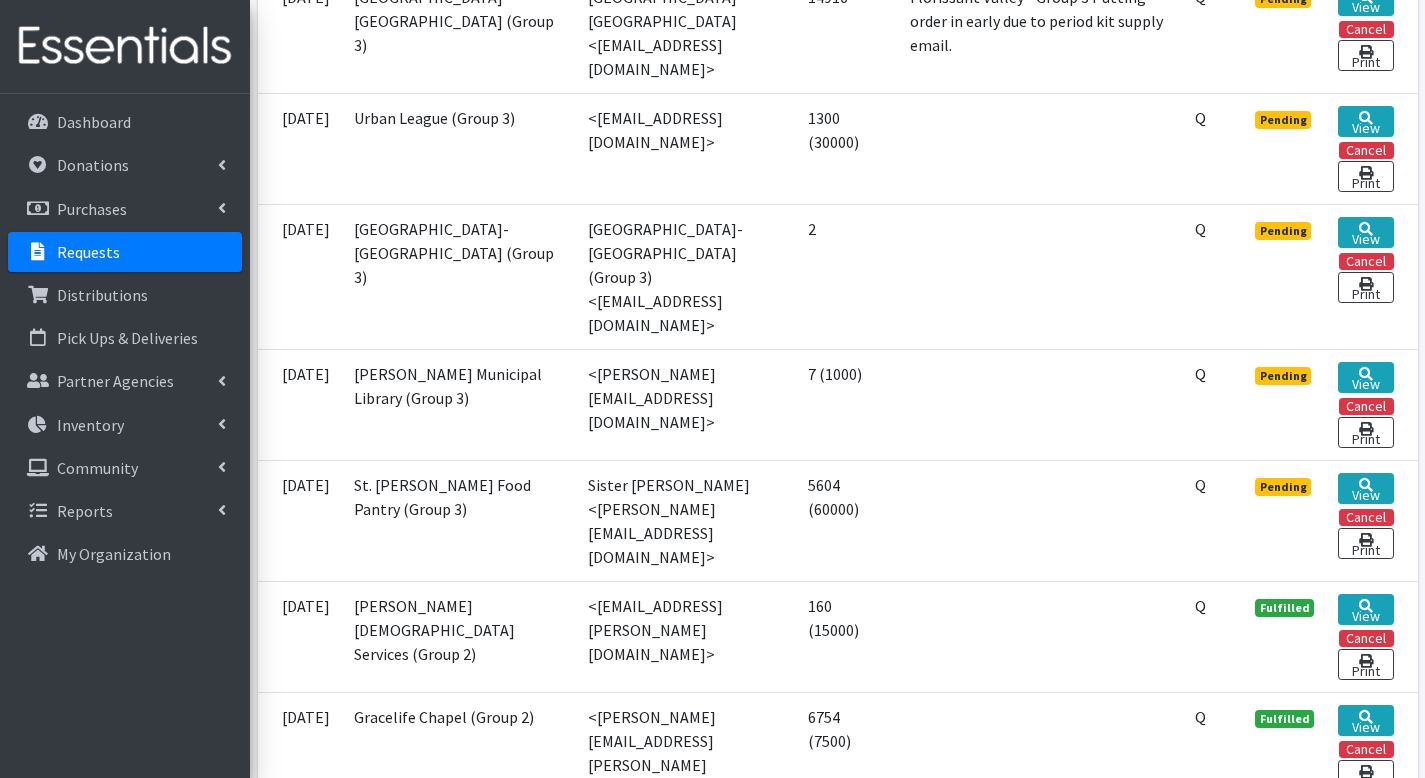 scroll, scrollTop: 928, scrollLeft: 0, axis: vertical 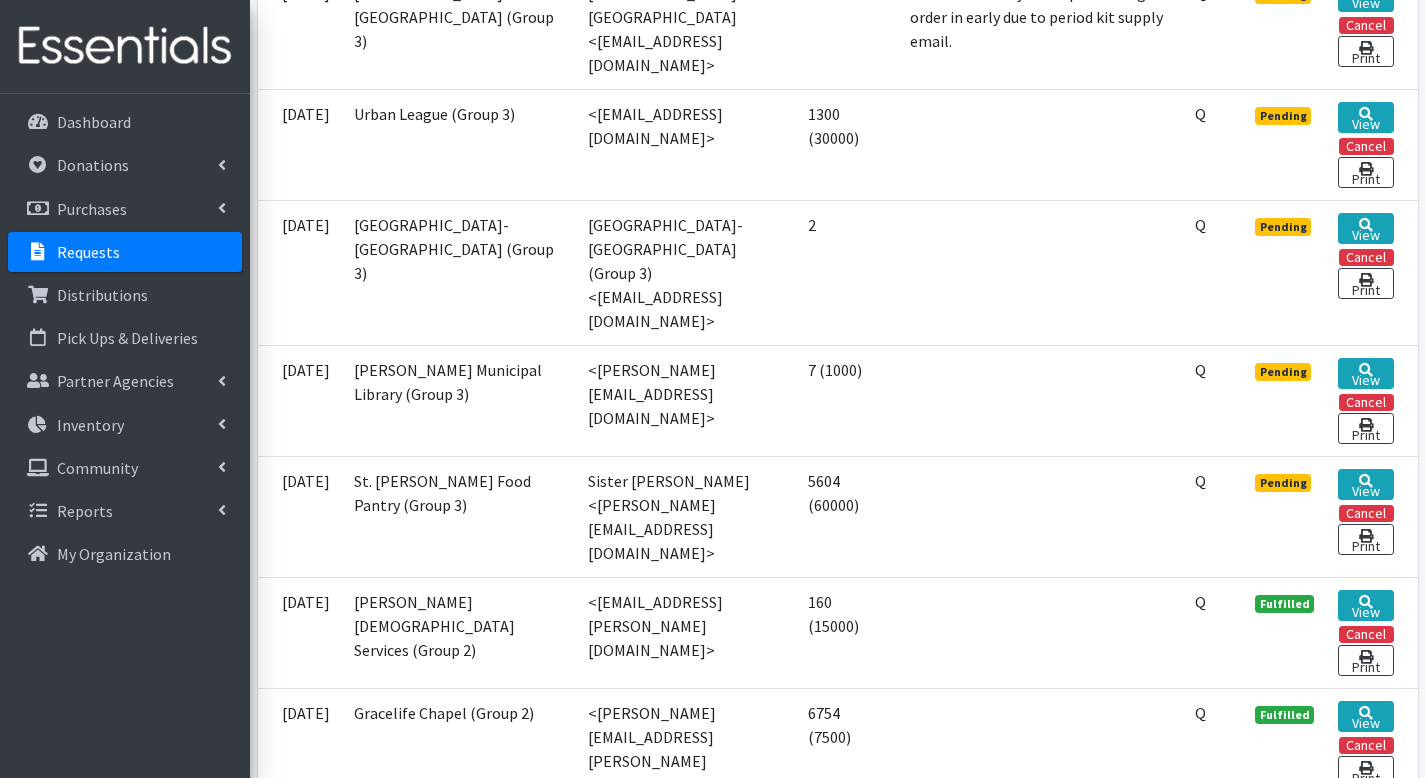 drag, startPoint x: 1114, startPoint y: 503, endPoint x: 1075, endPoint y: 502, distance: 39.012817 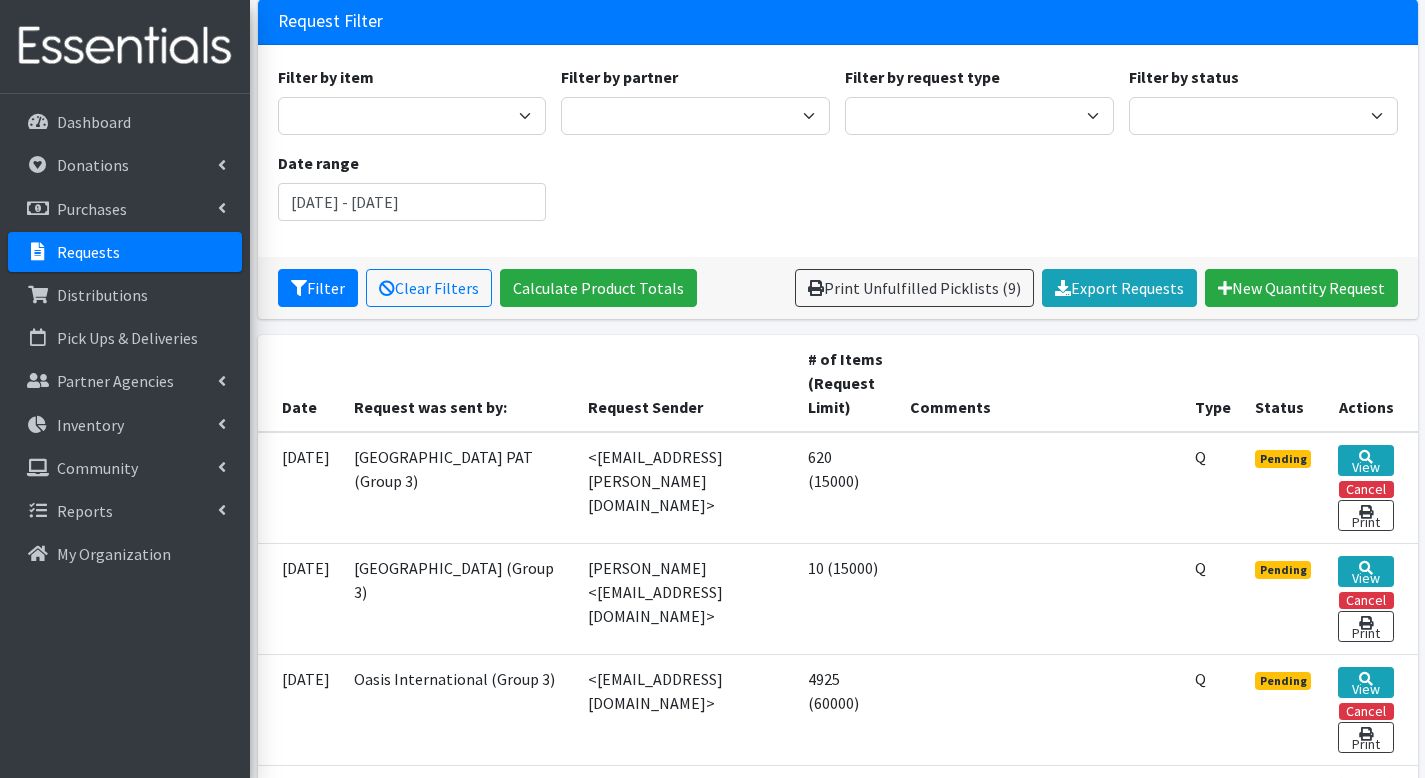 scroll, scrollTop: 0, scrollLeft: 0, axis: both 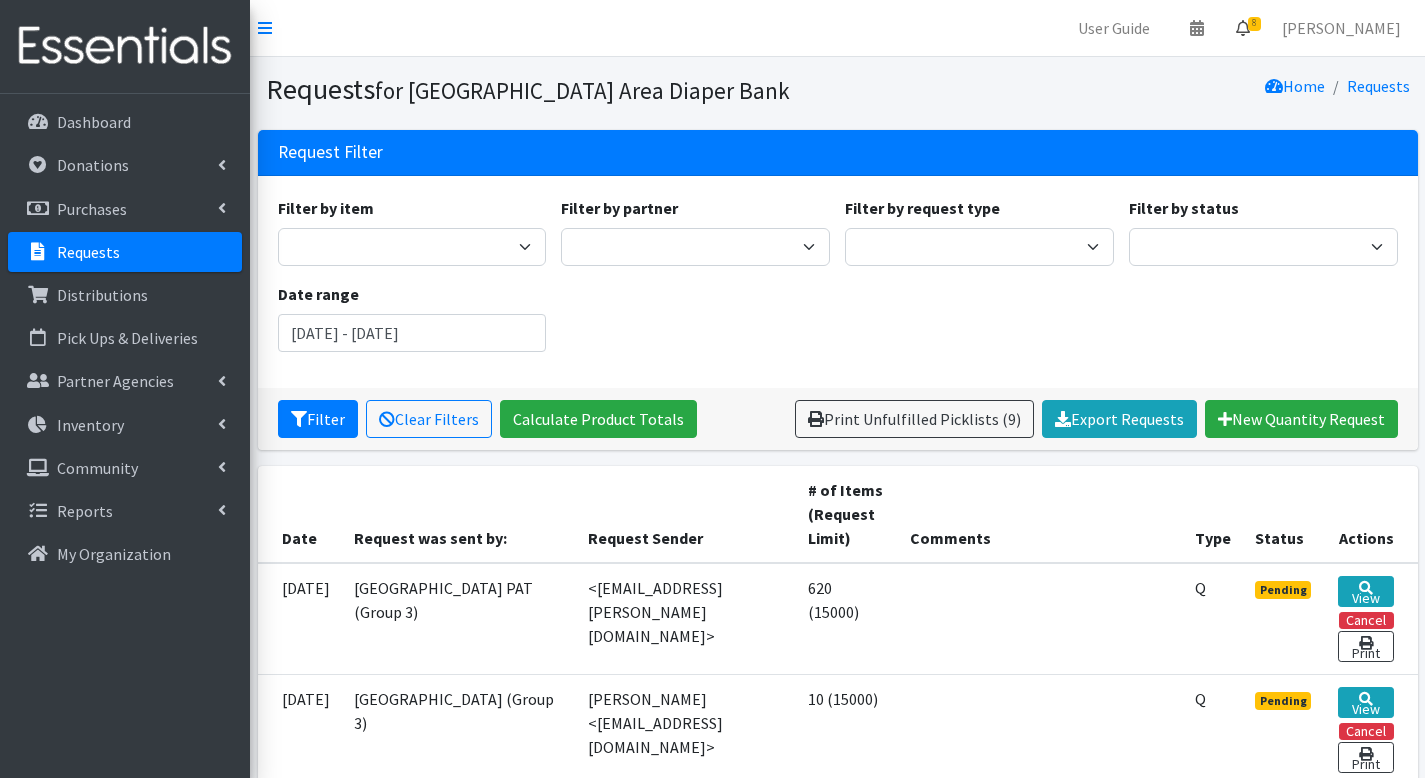 click at bounding box center [1243, 28] 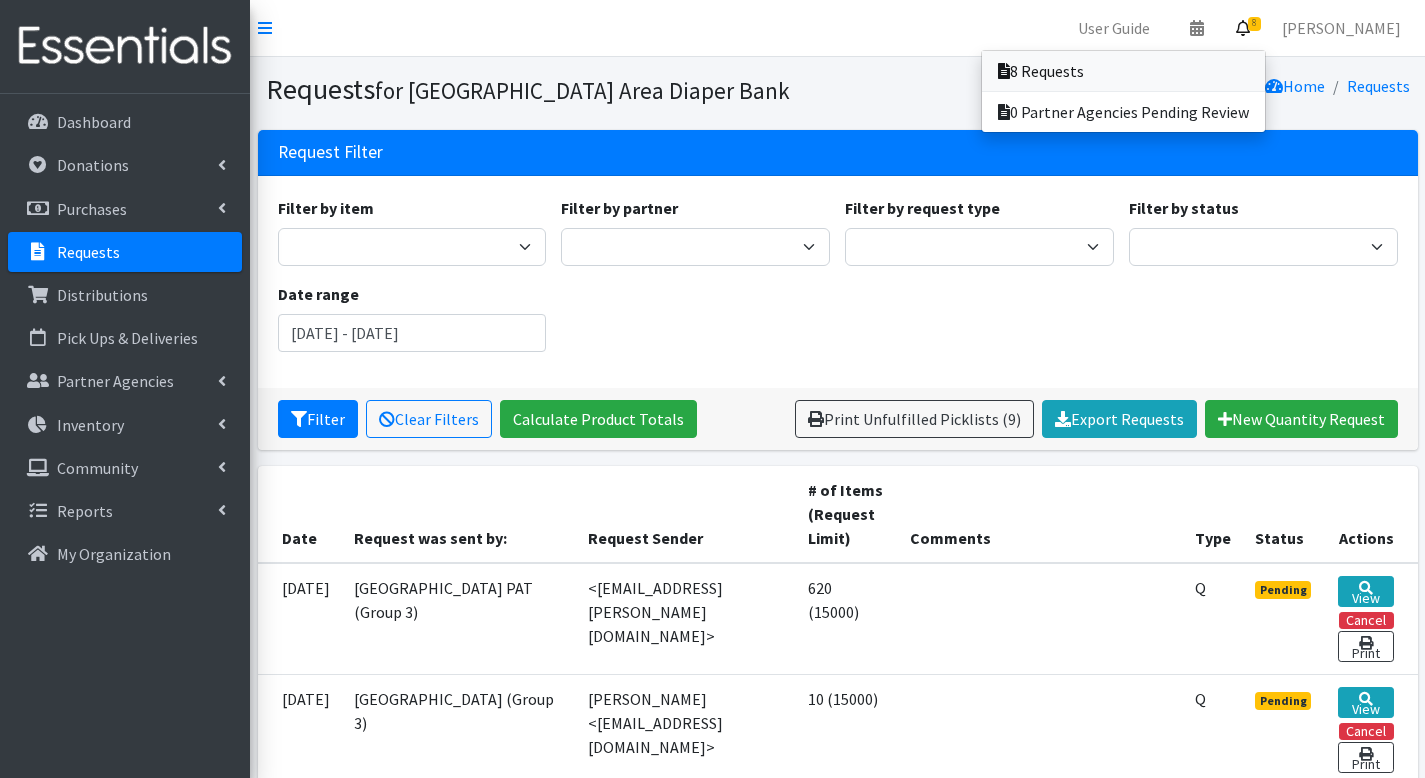 click on "8
Requests" at bounding box center [1123, 71] 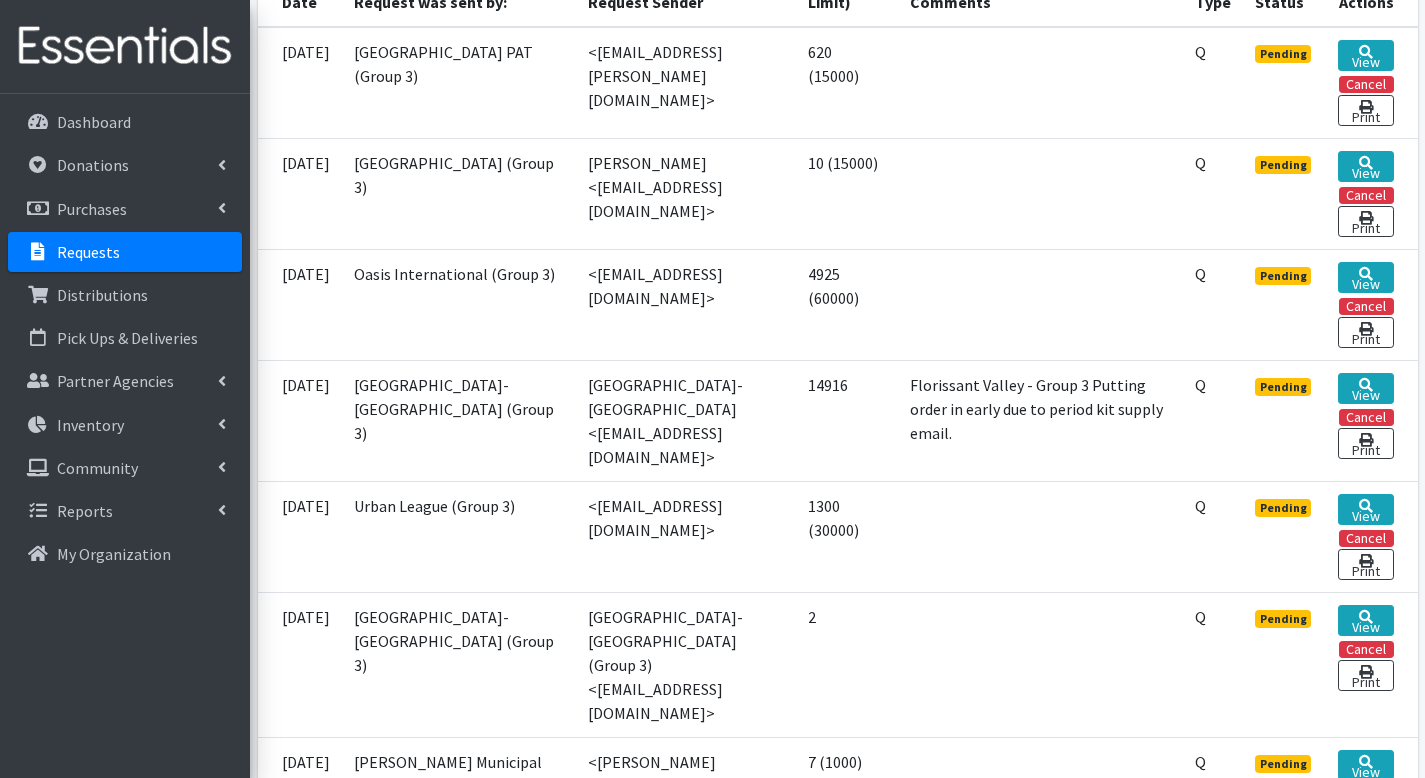 scroll, scrollTop: 537, scrollLeft: 0, axis: vertical 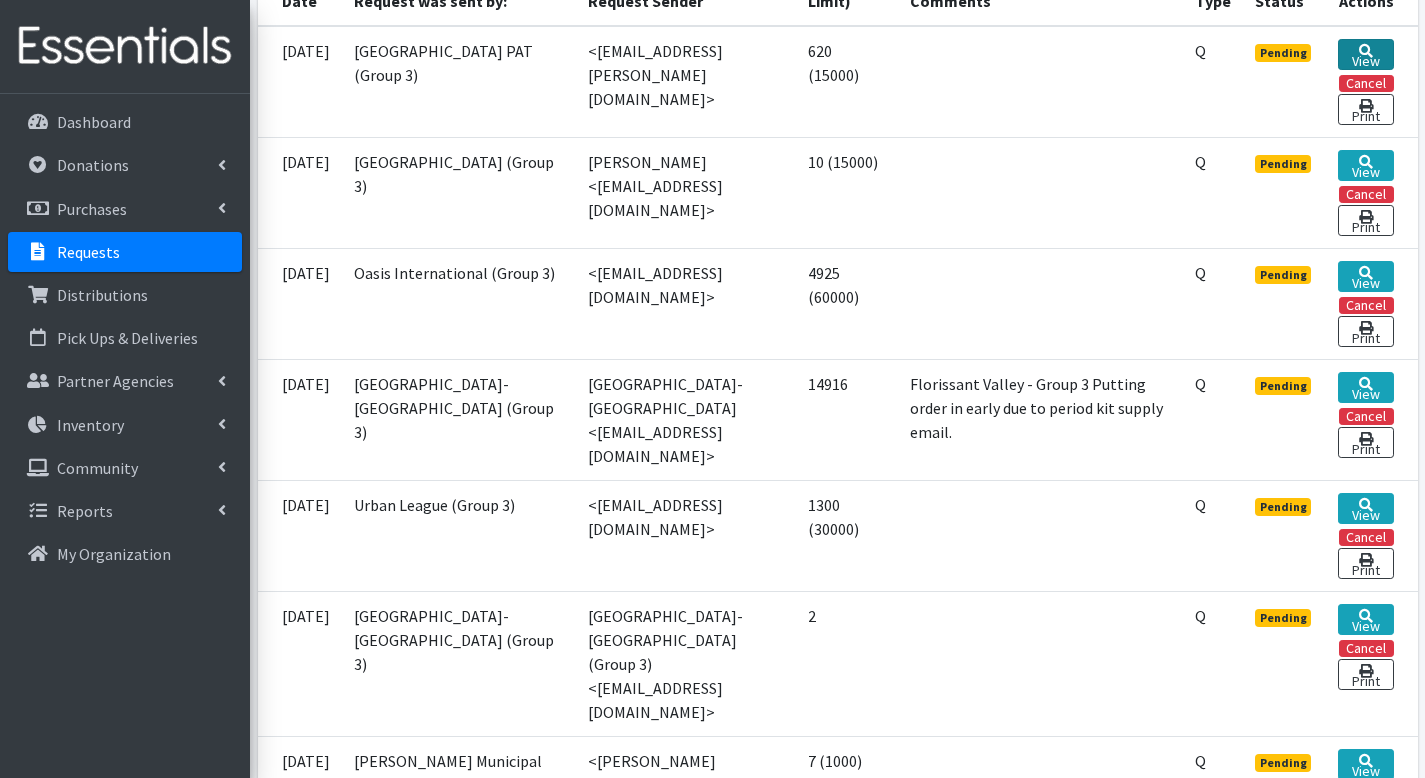 click on "View" at bounding box center [1365, 54] 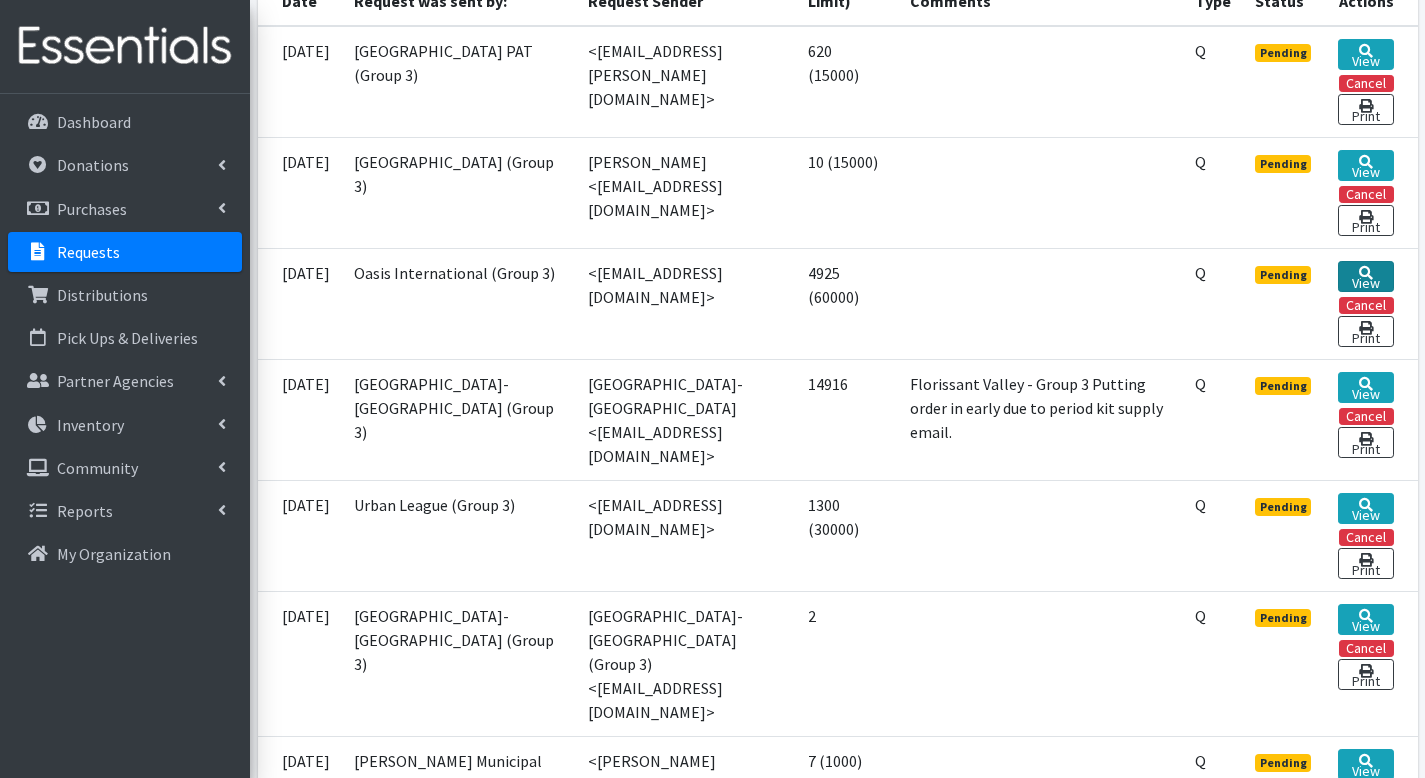 click on "View" at bounding box center (1365, 276) 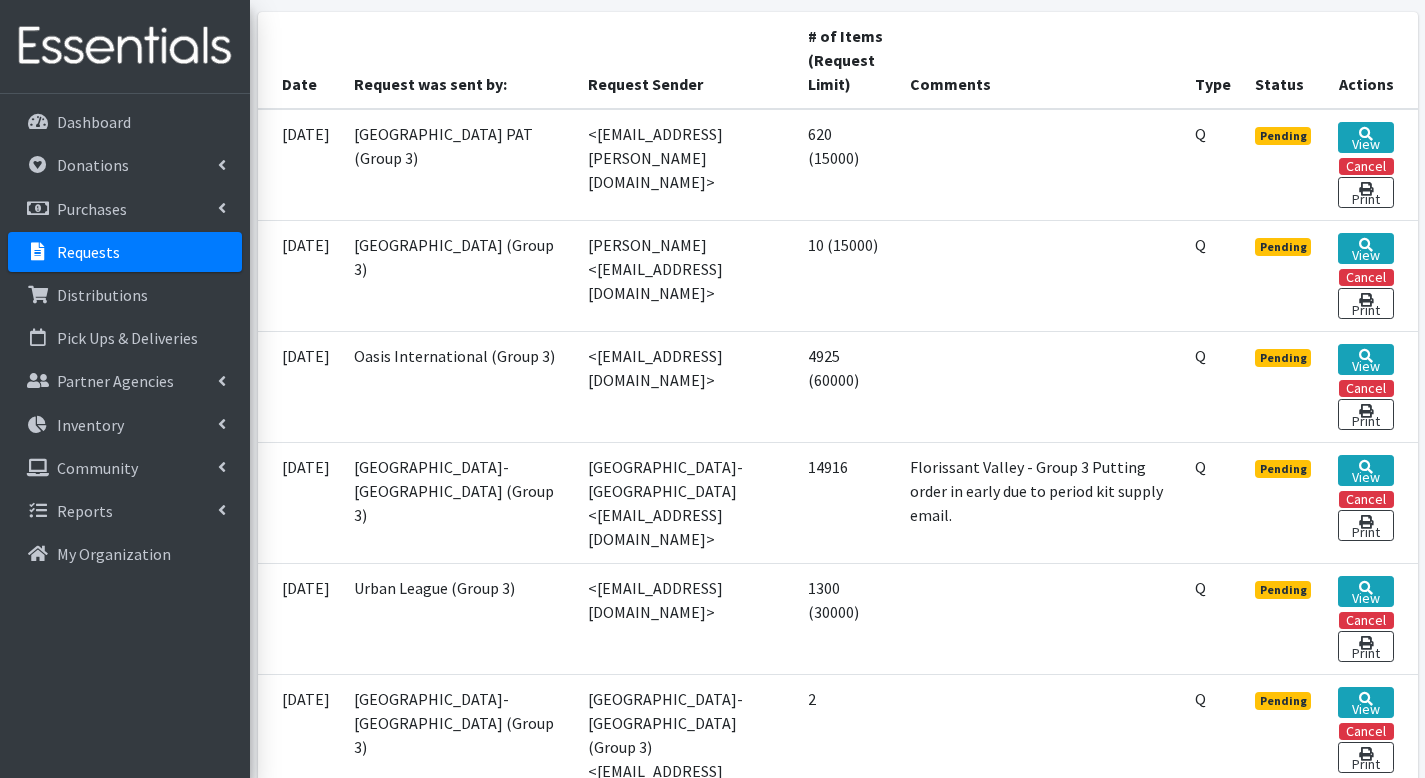 scroll, scrollTop: 437, scrollLeft: 0, axis: vertical 